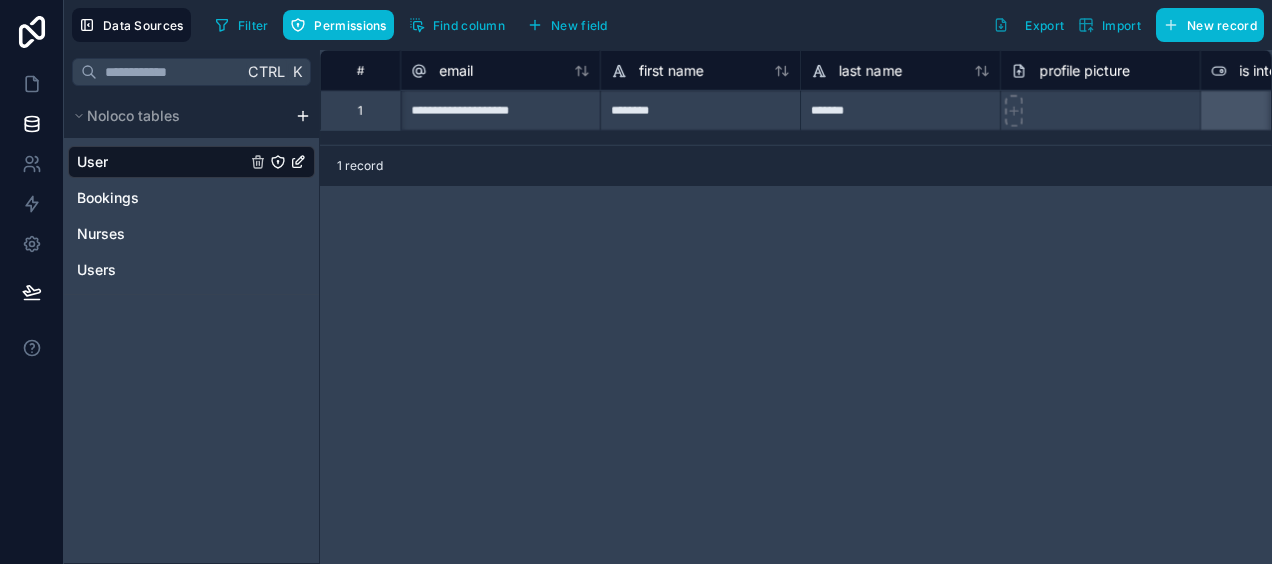 scroll, scrollTop: 0, scrollLeft: 0, axis: both 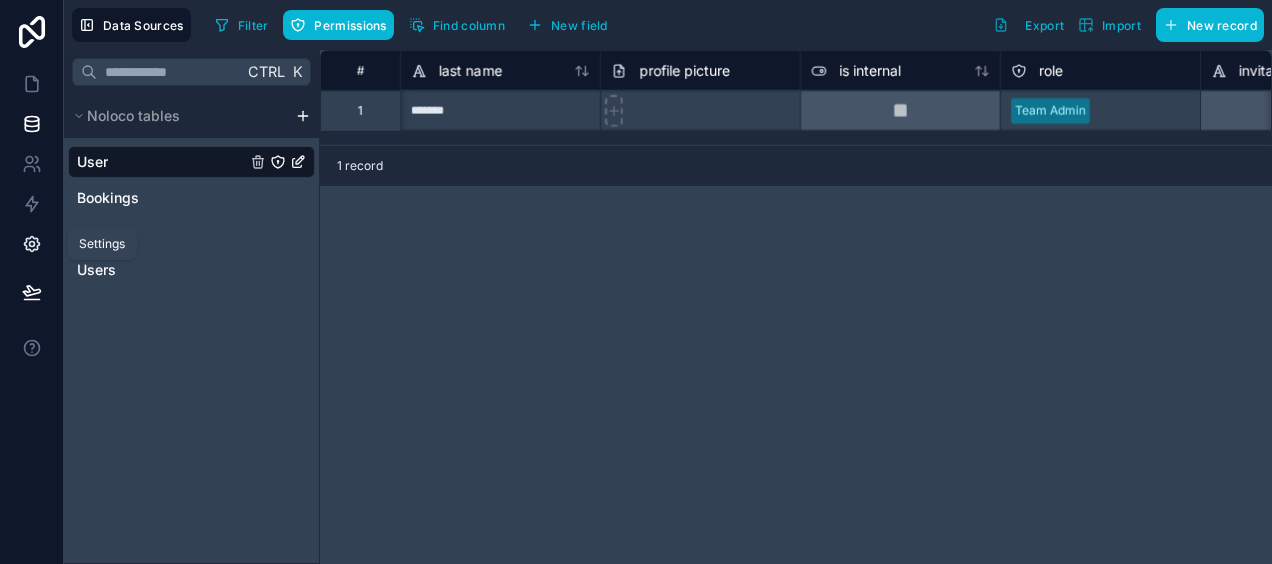 click 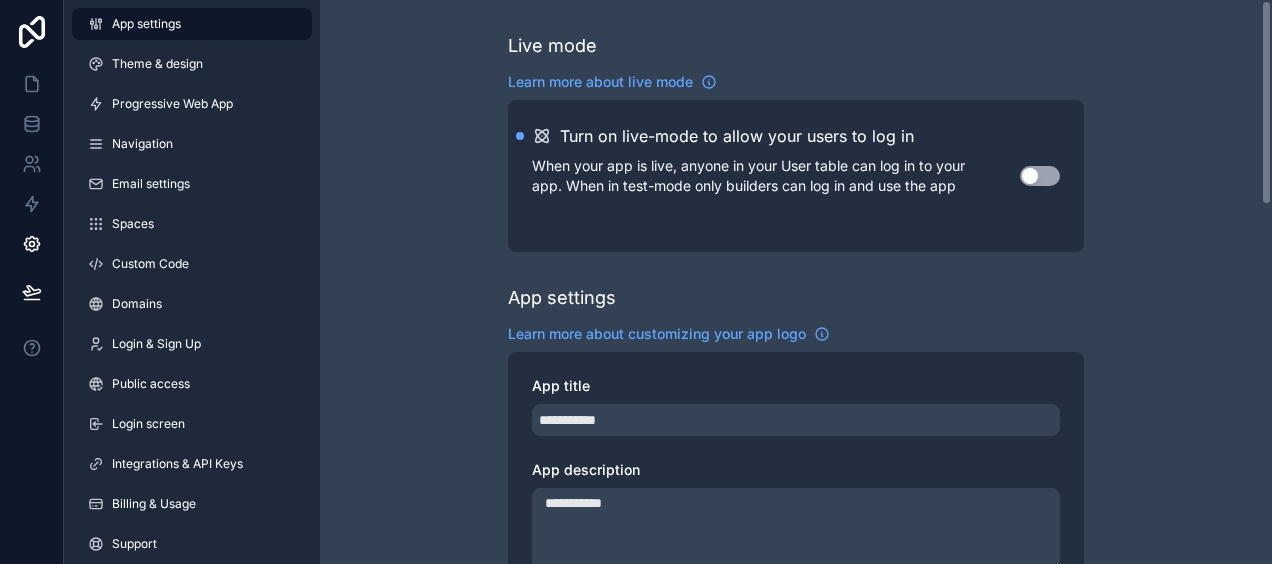 click on "**********" at bounding box center [796, 773] 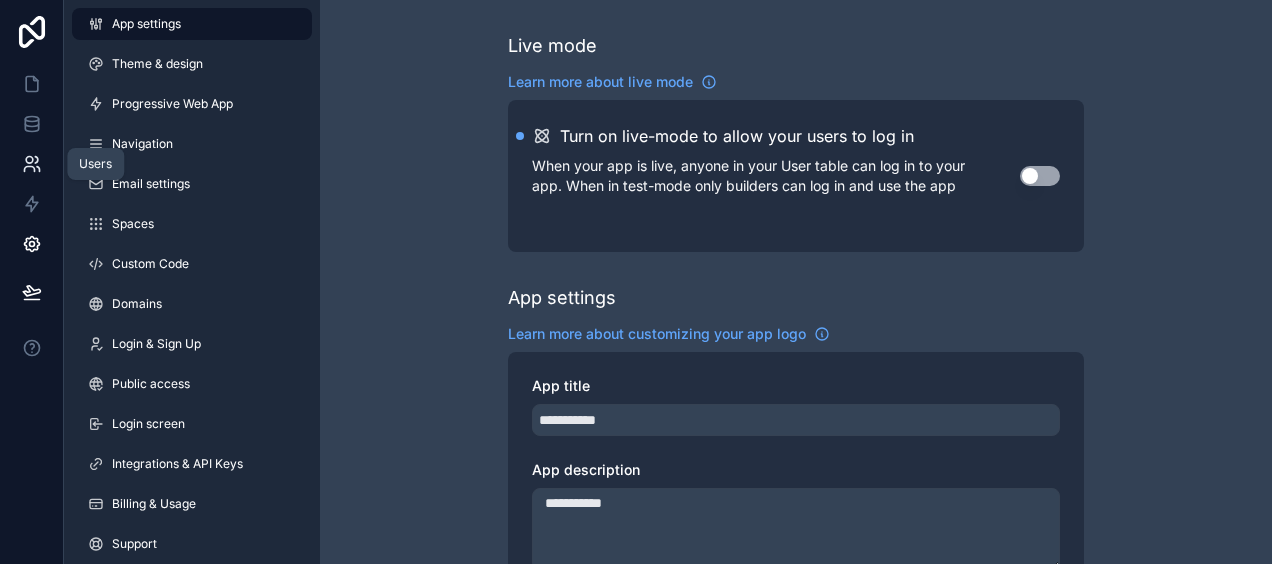 click 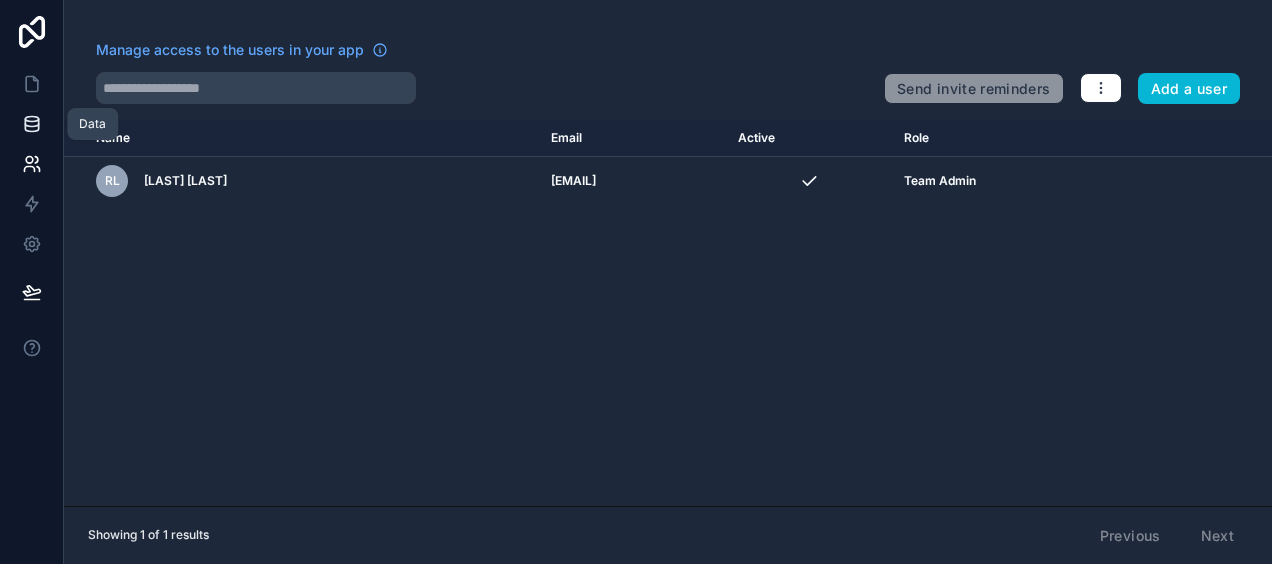 click 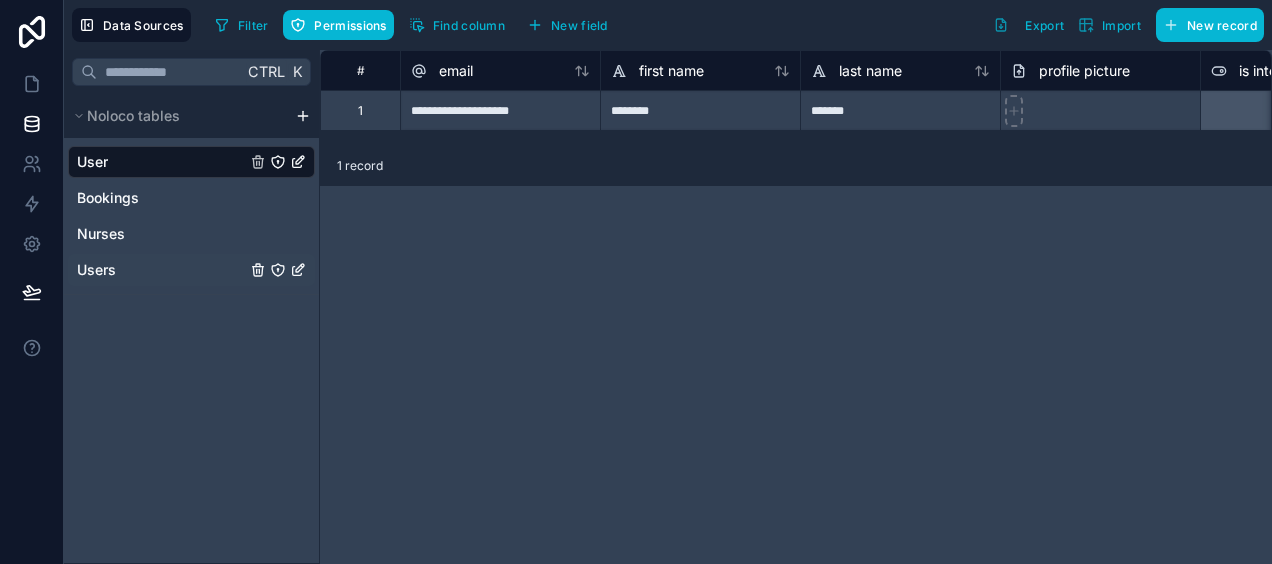 click on "Users" at bounding box center [191, 270] 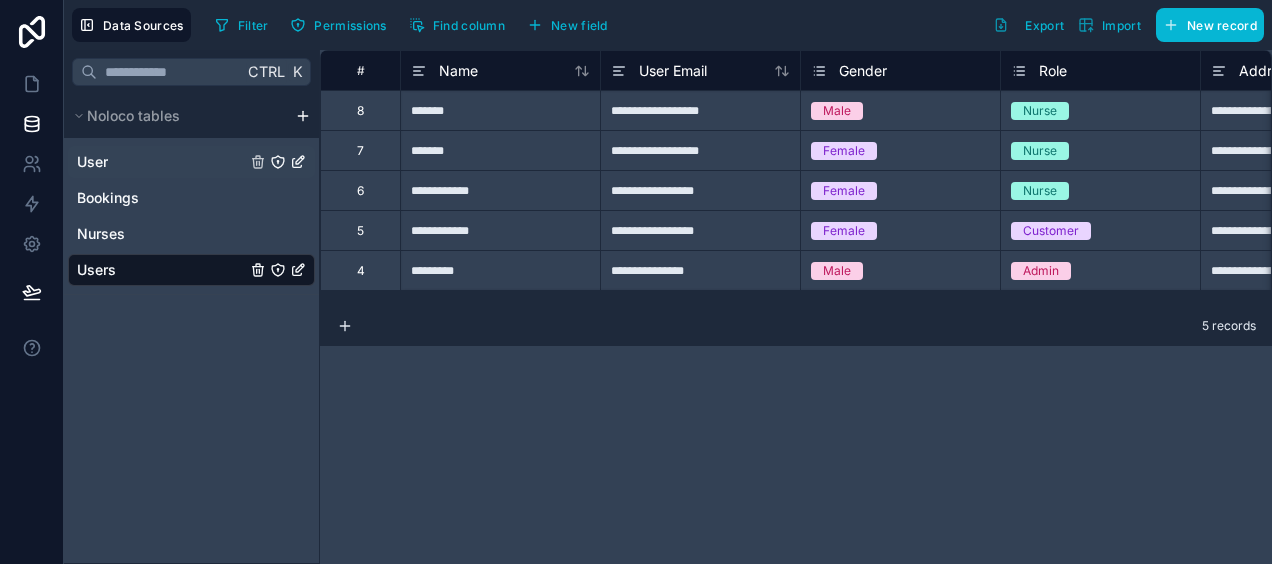 click on "User" at bounding box center (191, 162) 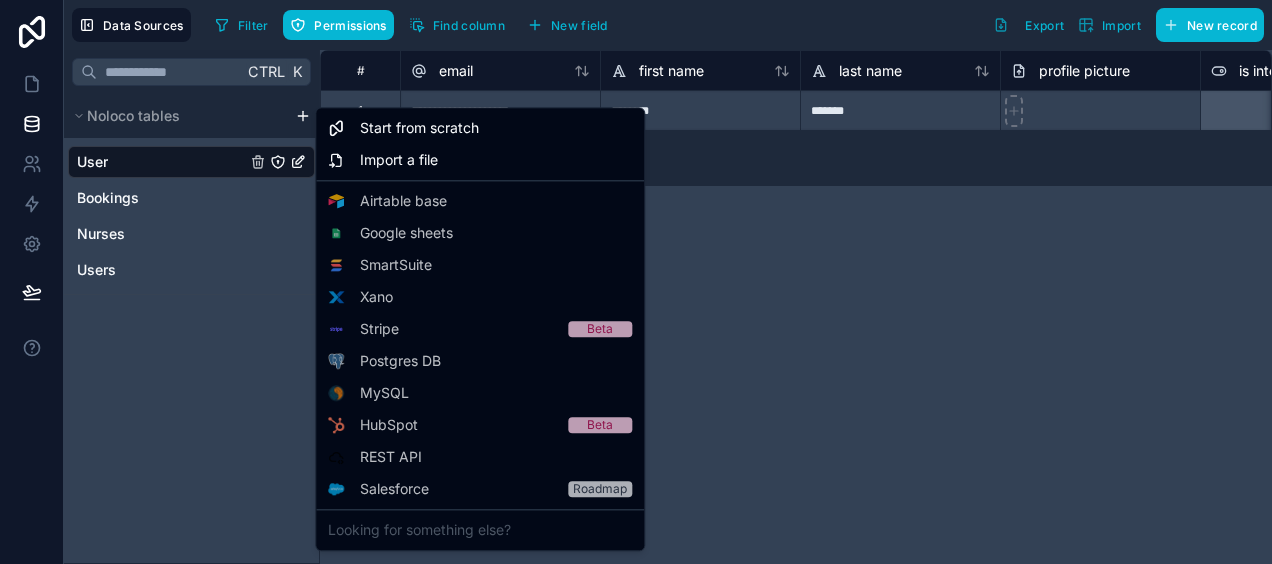 click on "**********" at bounding box center (636, 282) 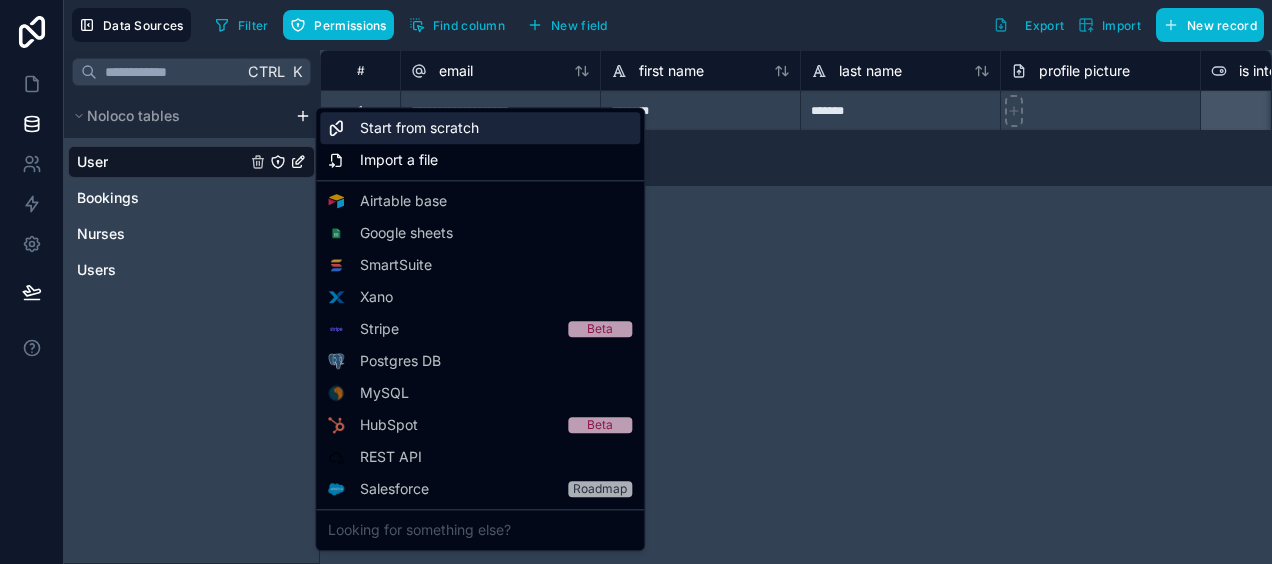 click on "Start from scratch" at bounding box center [480, 128] 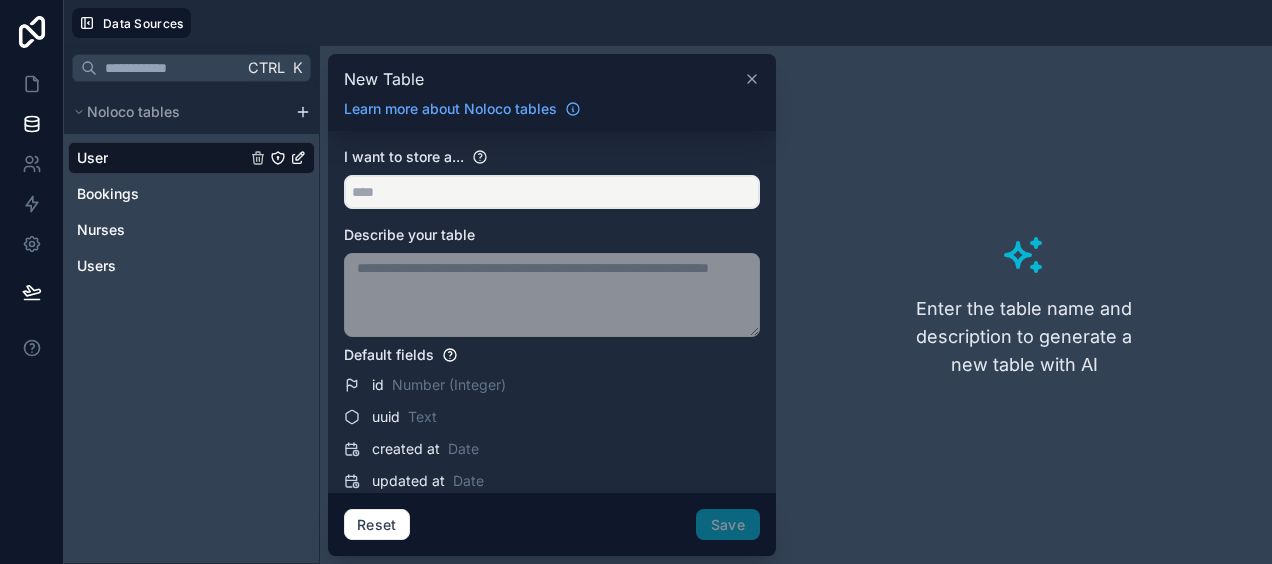 click 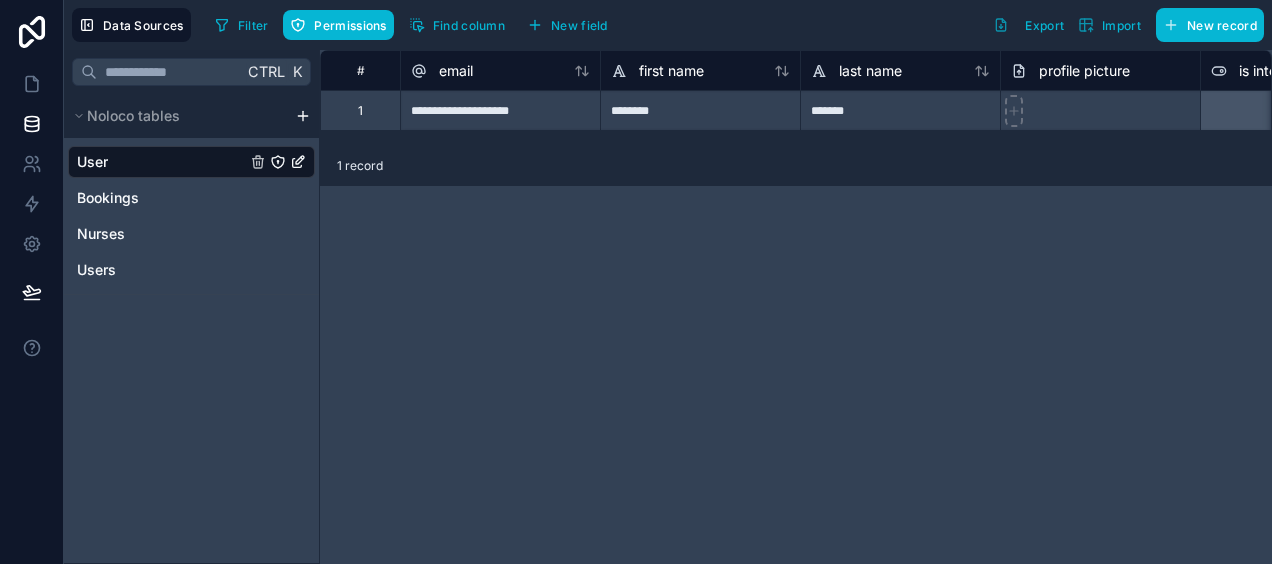 click on "**********" at bounding box center (796, 307) 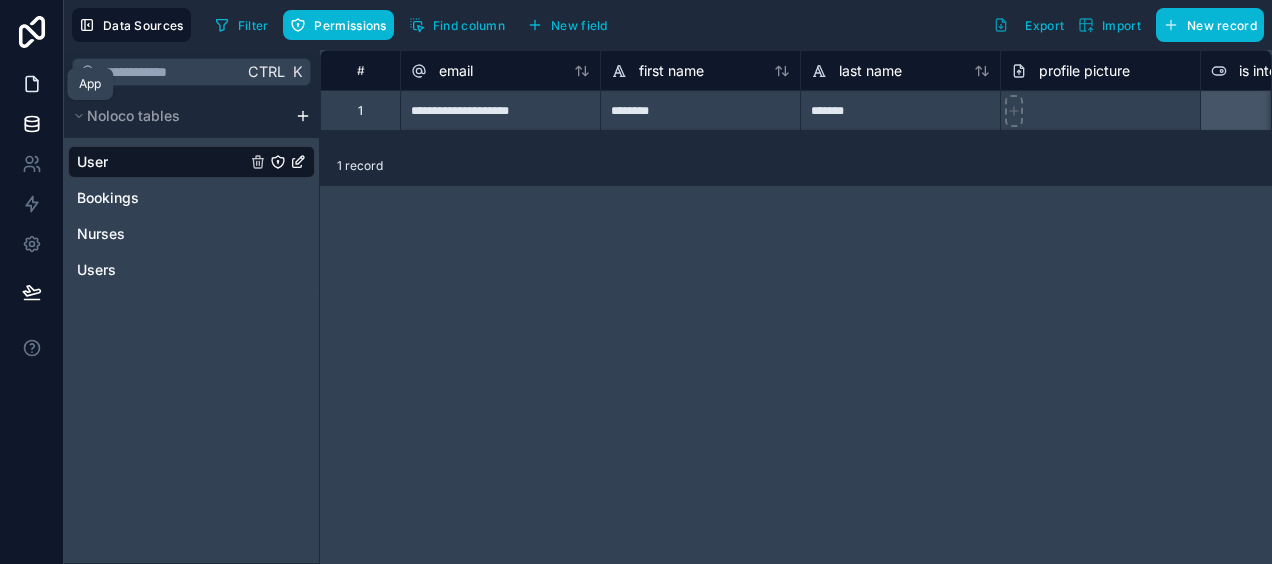 click 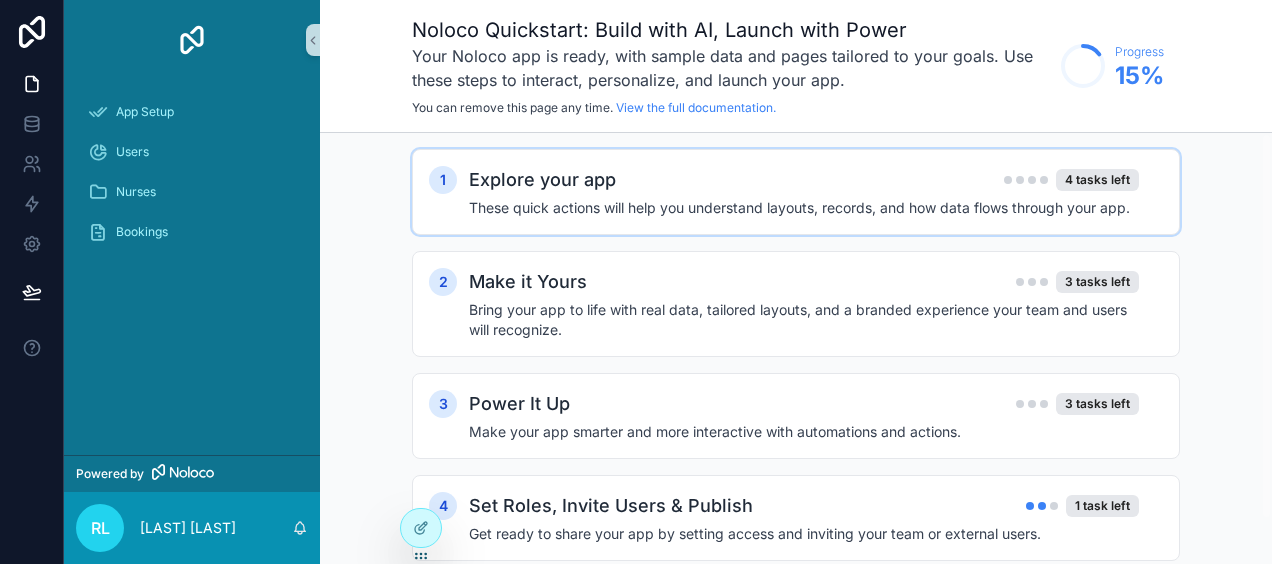 click on "These quick actions will help you understand layouts, records, and how data flows through your app." at bounding box center [804, 208] 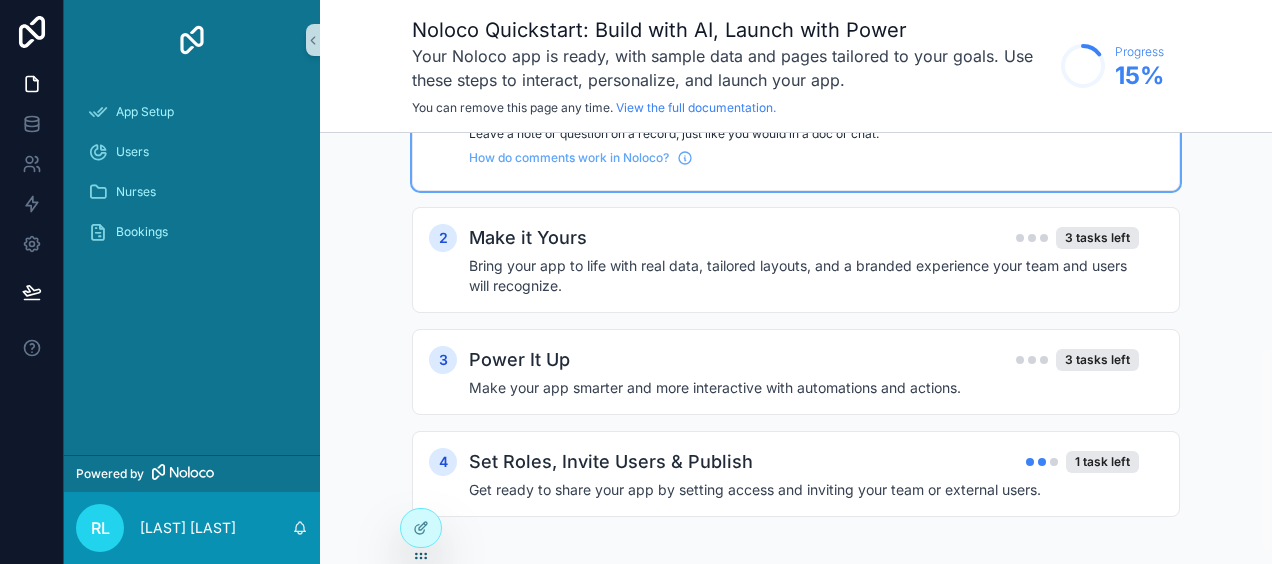 scroll, scrollTop: 474, scrollLeft: 0, axis: vertical 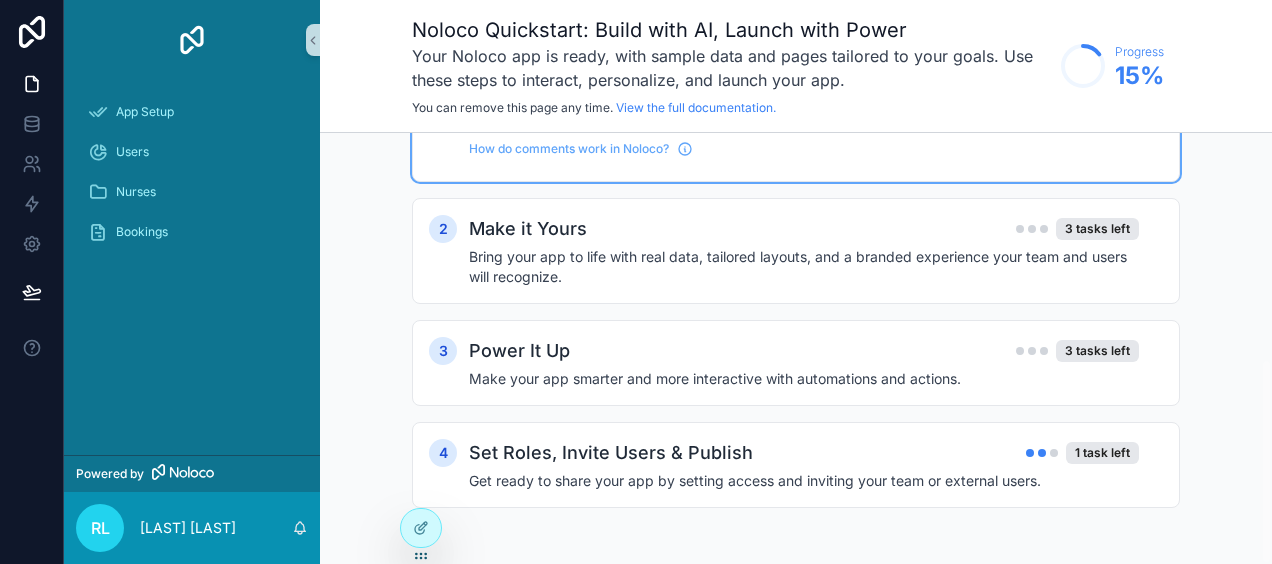 click on "2 Make it Yours 3 tasks left Bring your app to life with real data, tailored layouts, and a branded experience your team and users will recognize." at bounding box center [796, 251] 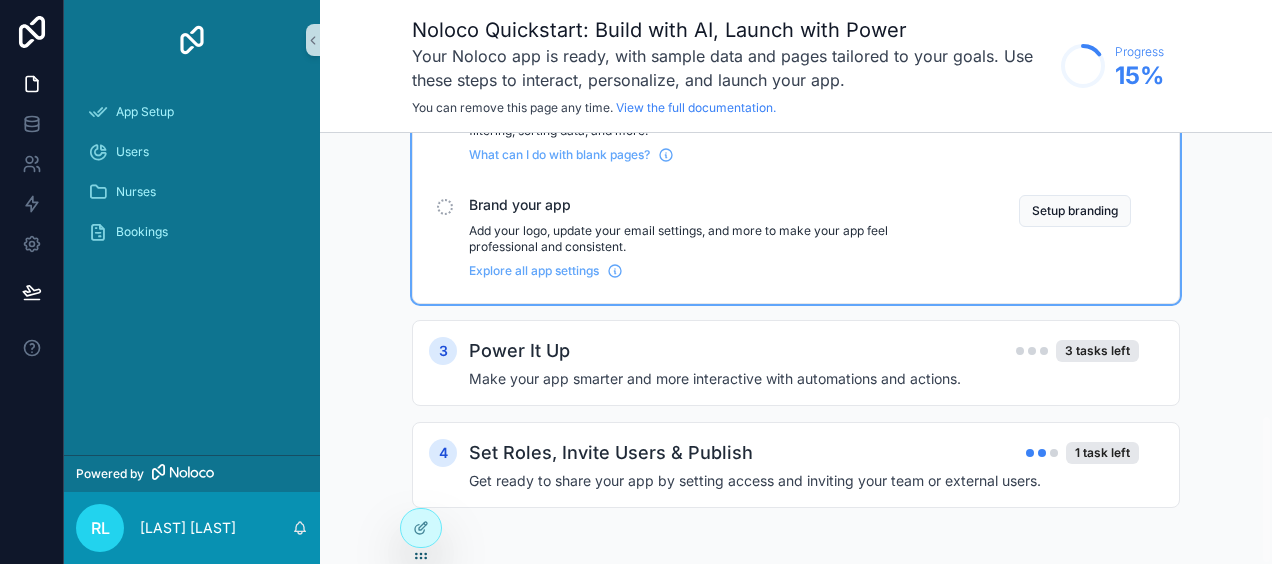 scroll, scrollTop: 814, scrollLeft: 0, axis: vertical 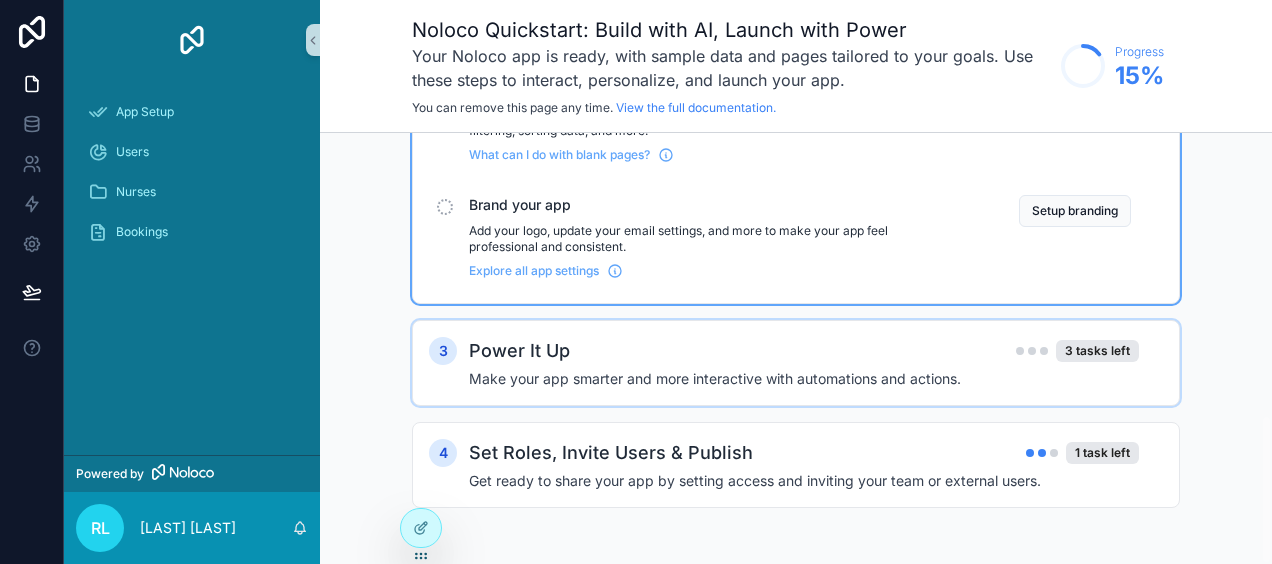 click on "Power It Up 3 tasks left" at bounding box center [804, 351] 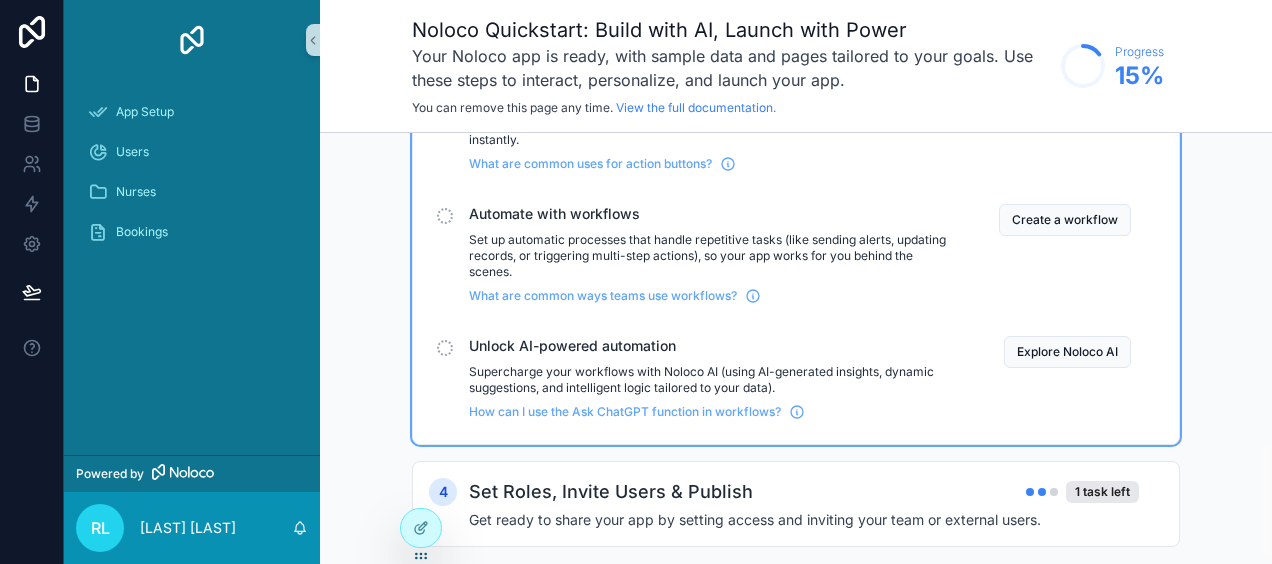 scroll, scrollTop: 1186, scrollLeft: 0, axis: vertical 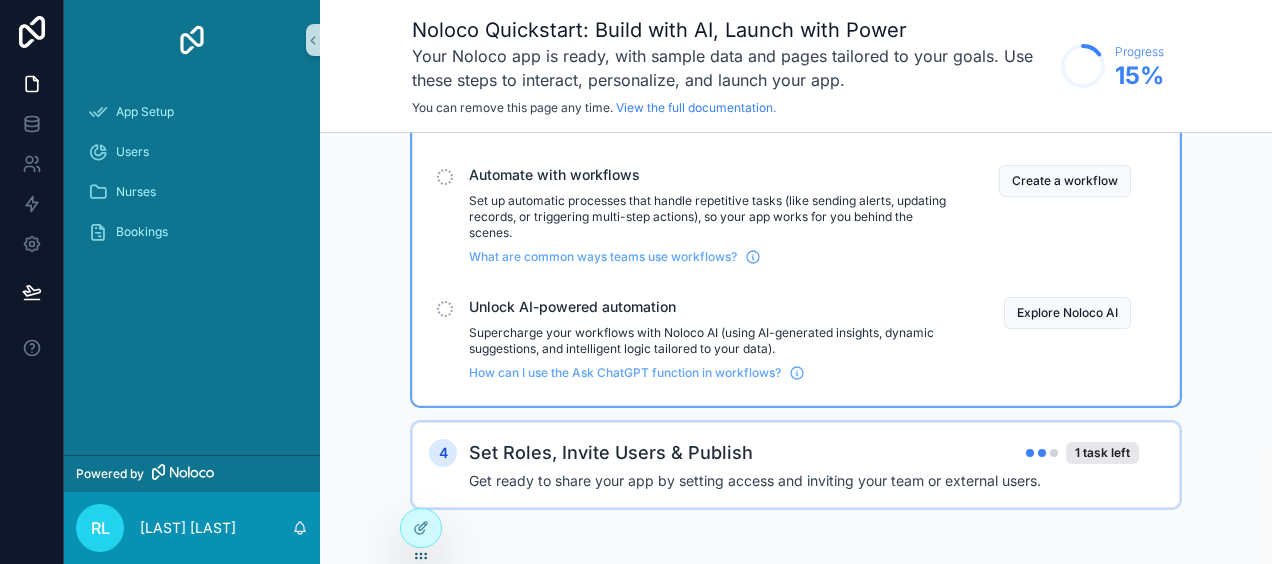click on "Set Roles, Invite Users & Publish" at bounding box center [611, 453] 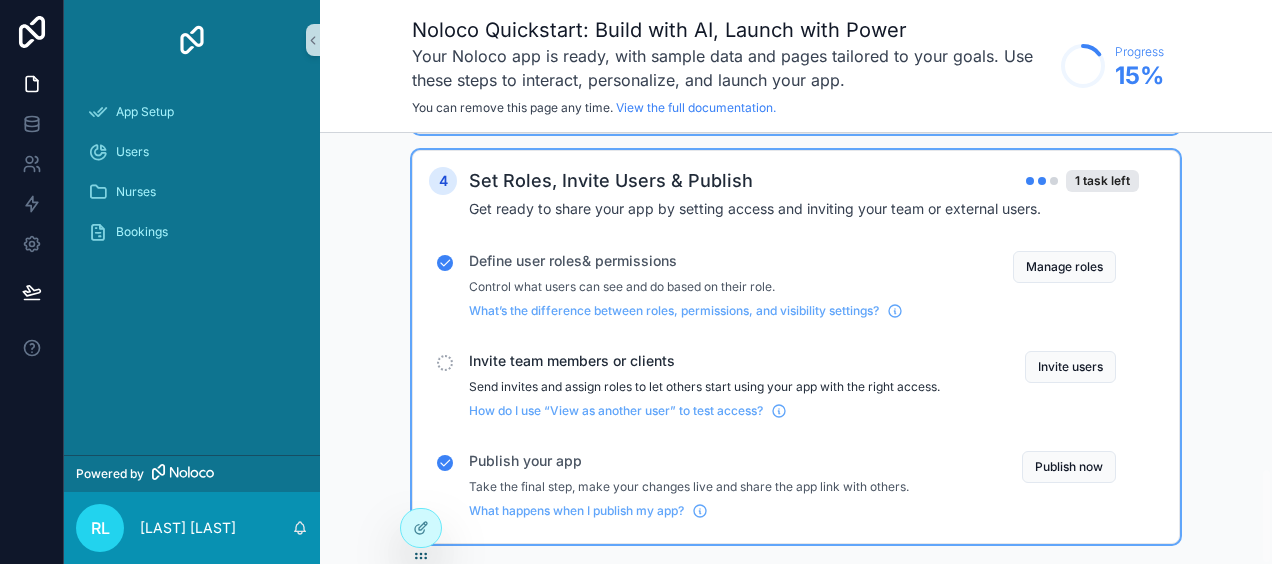 scroll, scrollTop: 1494, scrollLeft: 0, axis: vertical 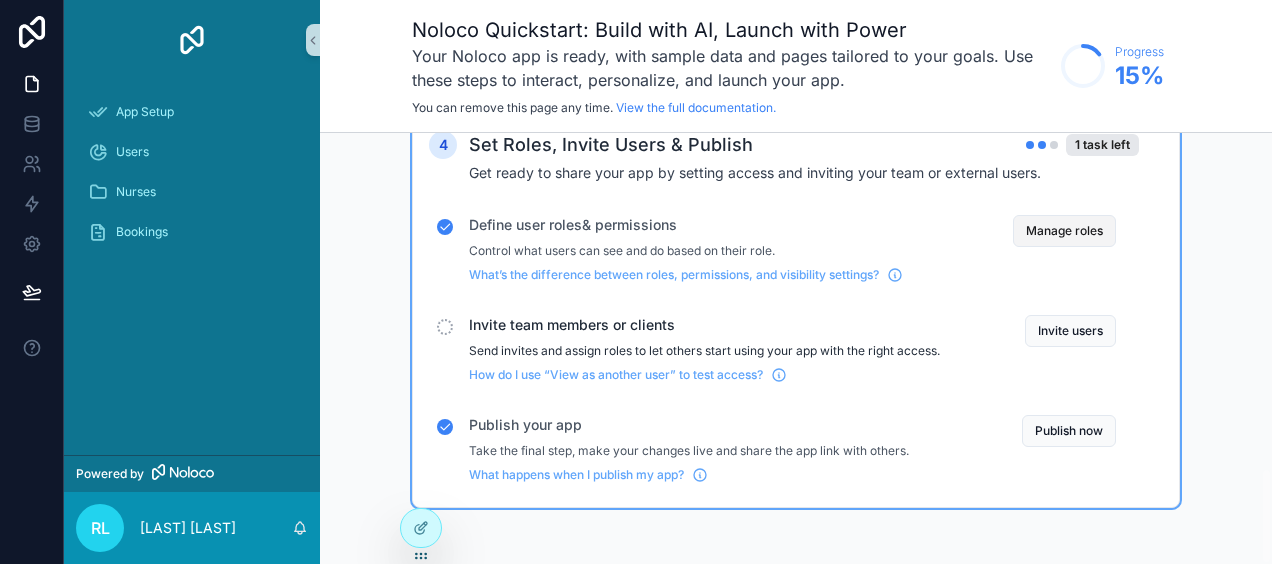 click on "Manage roles" at bounding box center [1064, 231] 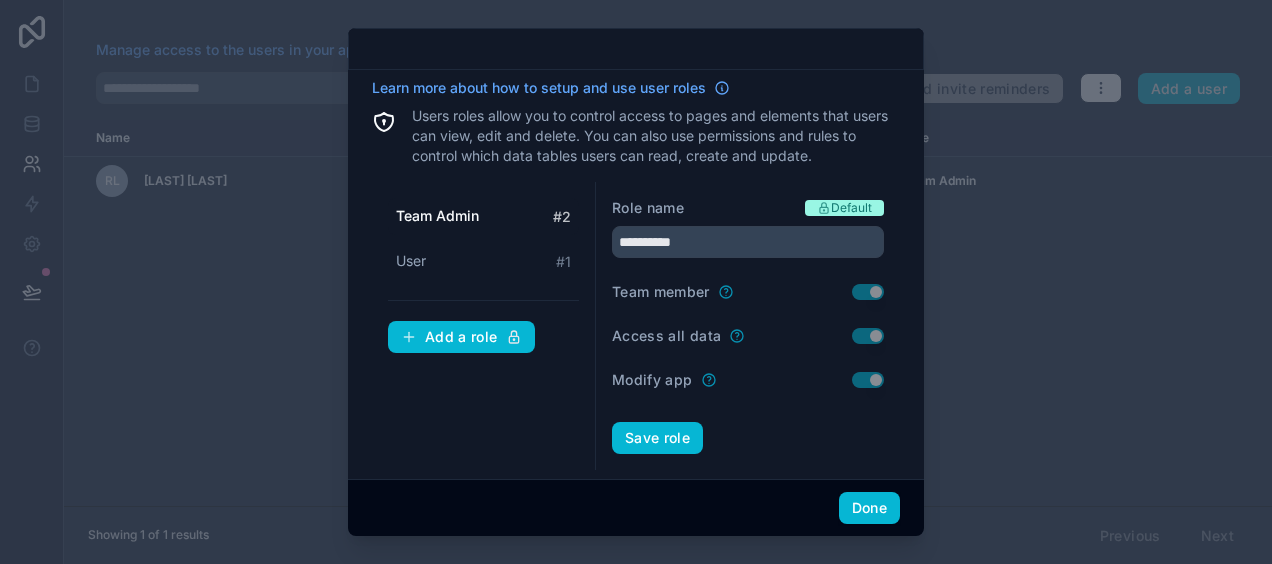 click at bounding box center (636, 282) 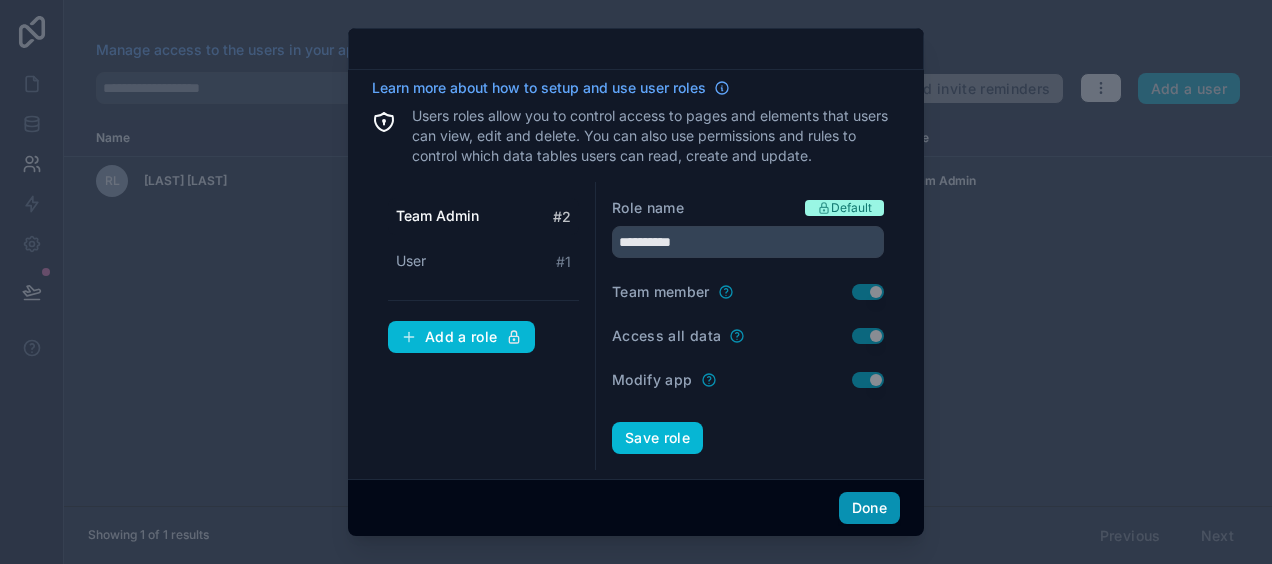 click on "Done" at bounding box center [869, 508] 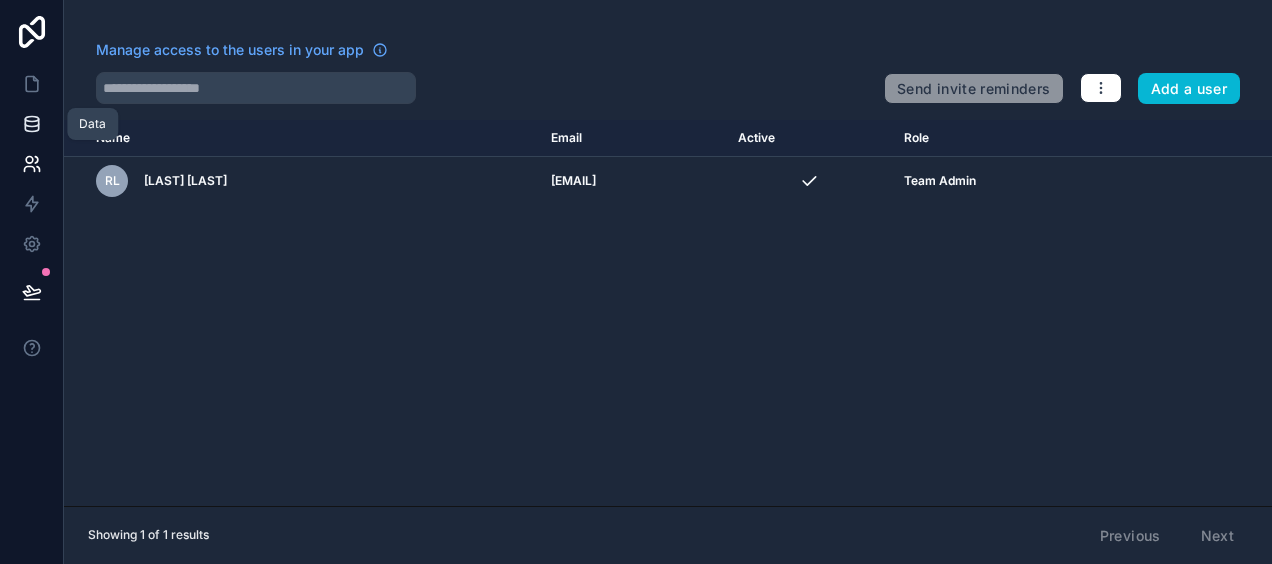 click 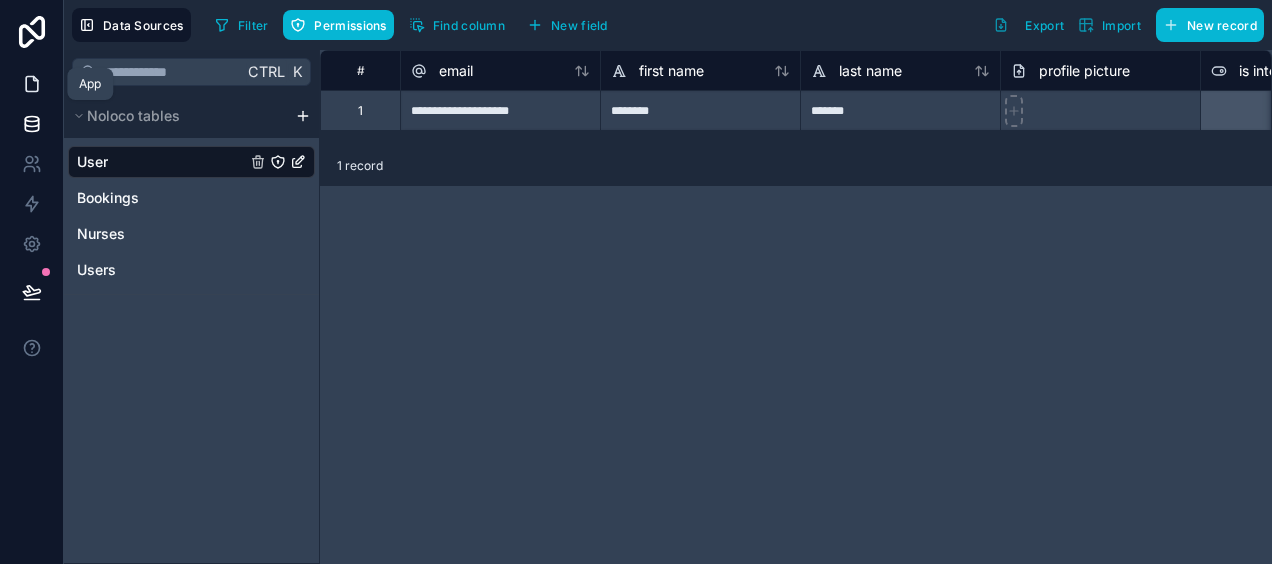 click 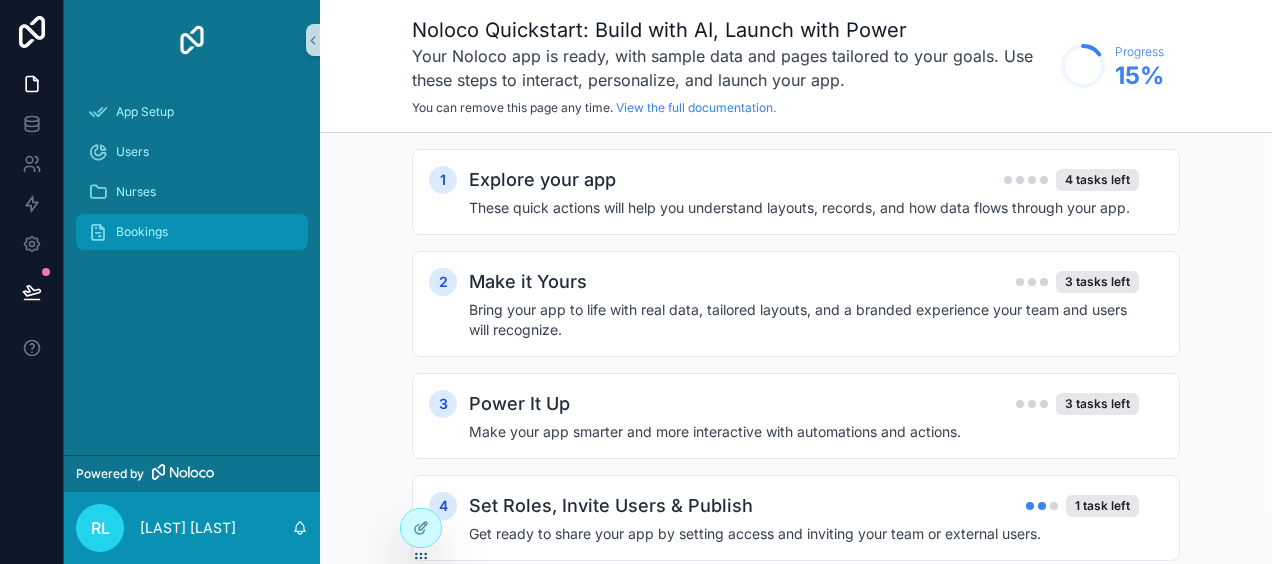 click on "Bookings" at bounding box center [142, 232] 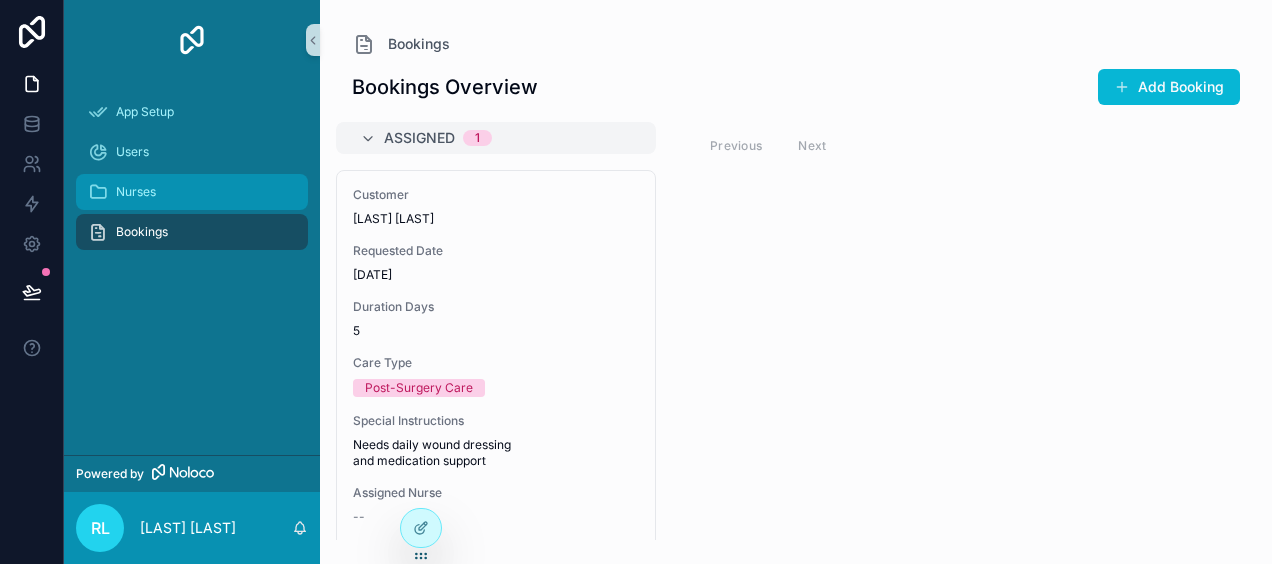 click on "Nurses" at bounding box center [136, 192] 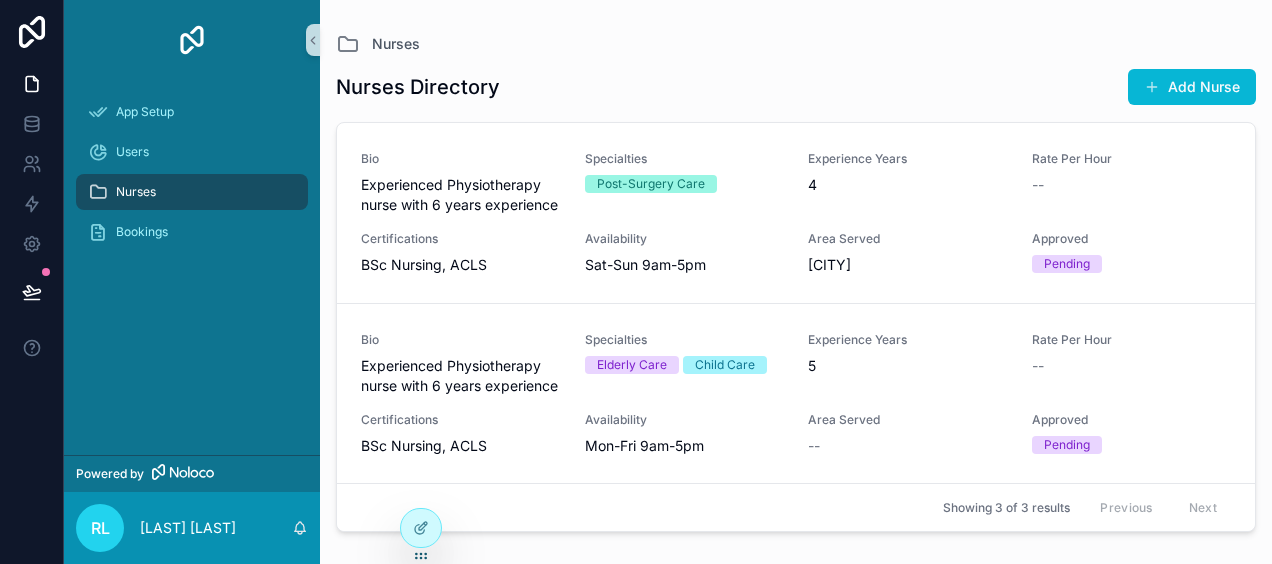 click at bounding box center [192, 40] 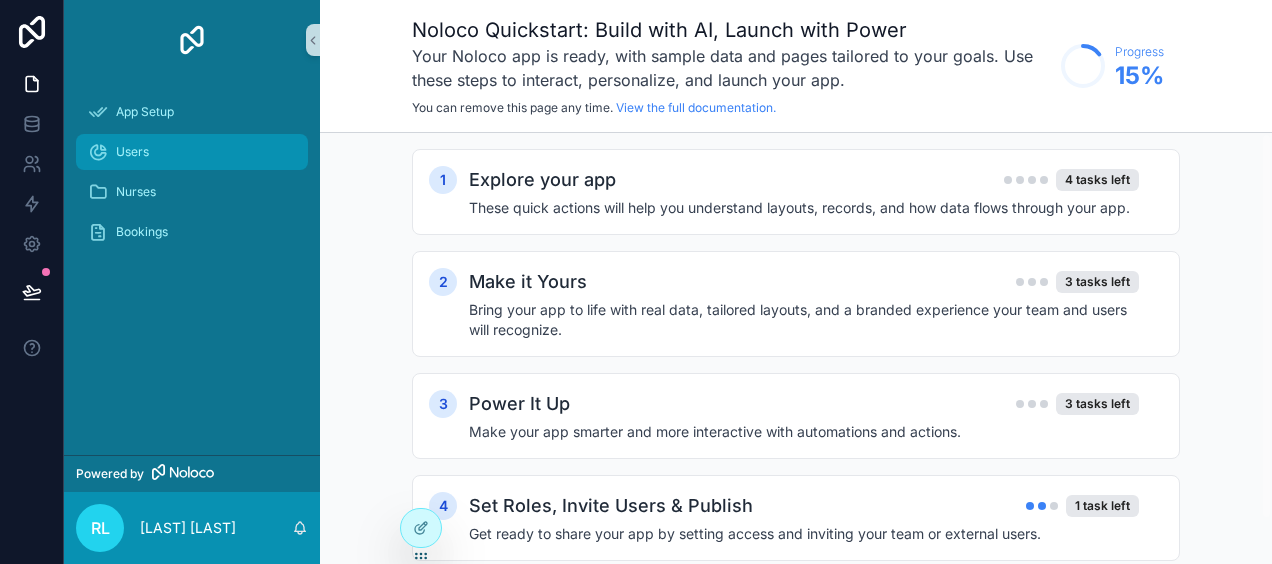 click on "Users" at bounding box center (132, 152) 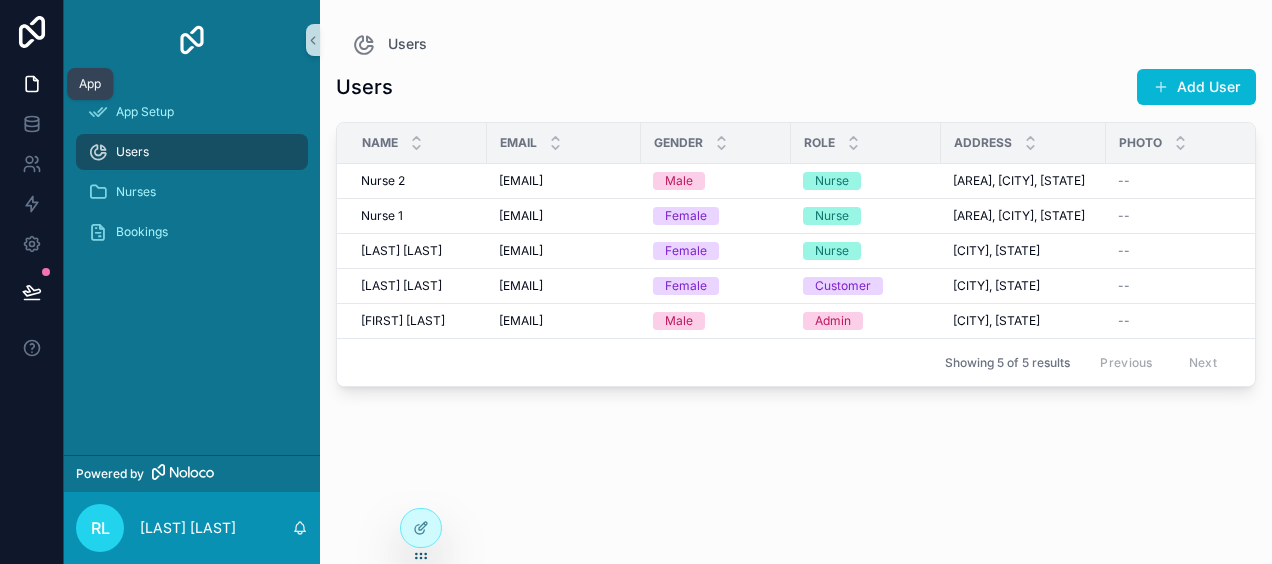 click 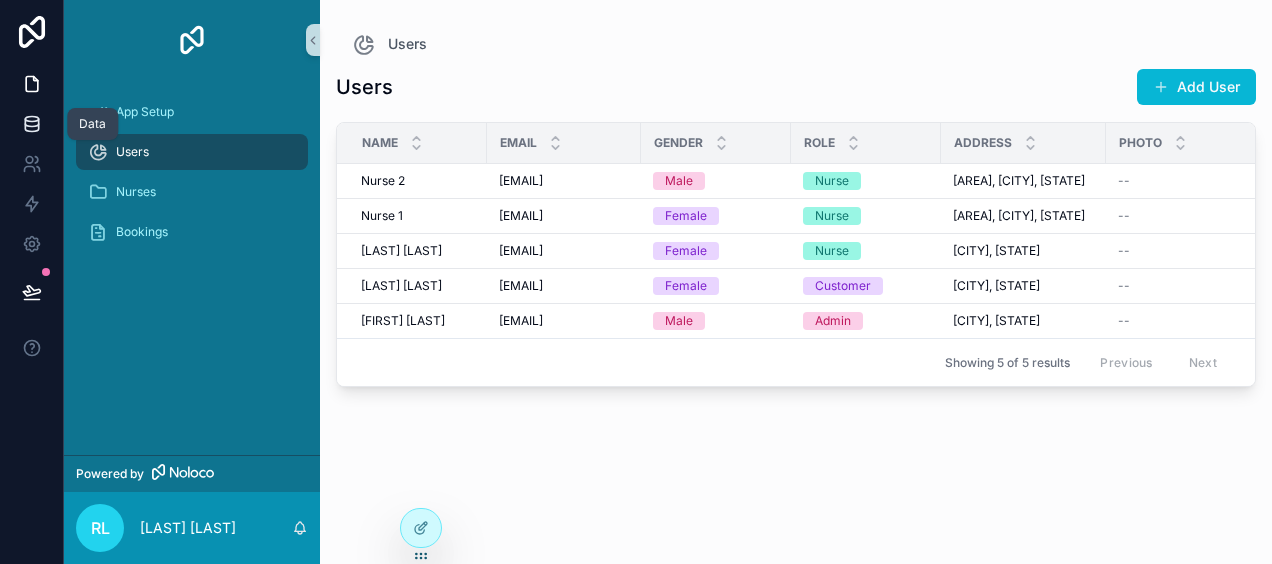 click 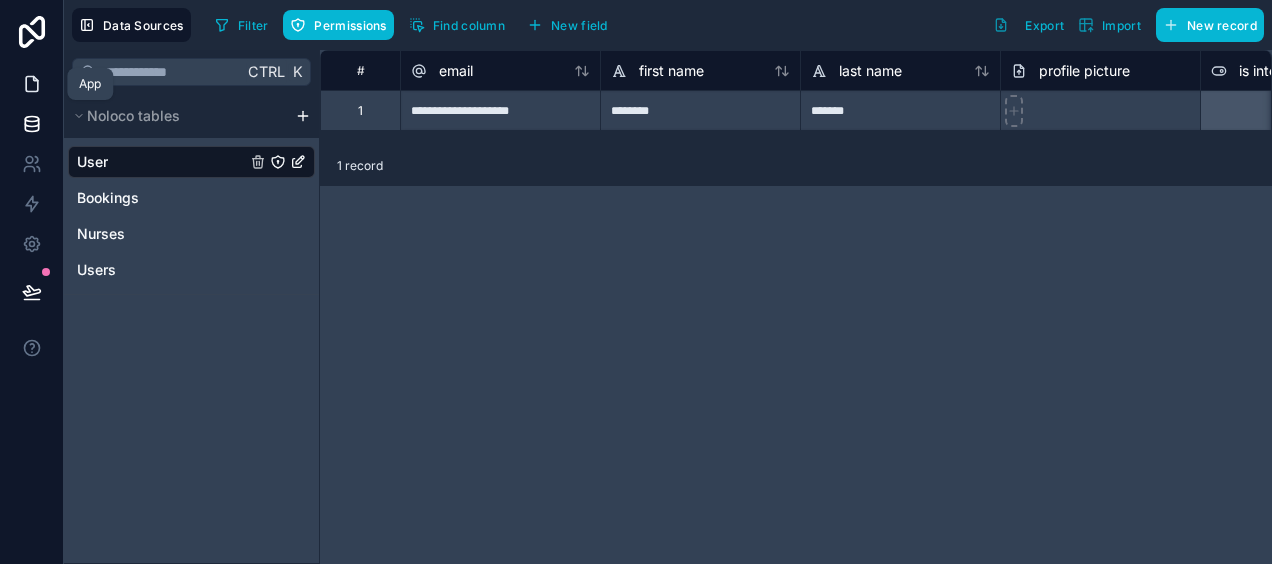 click 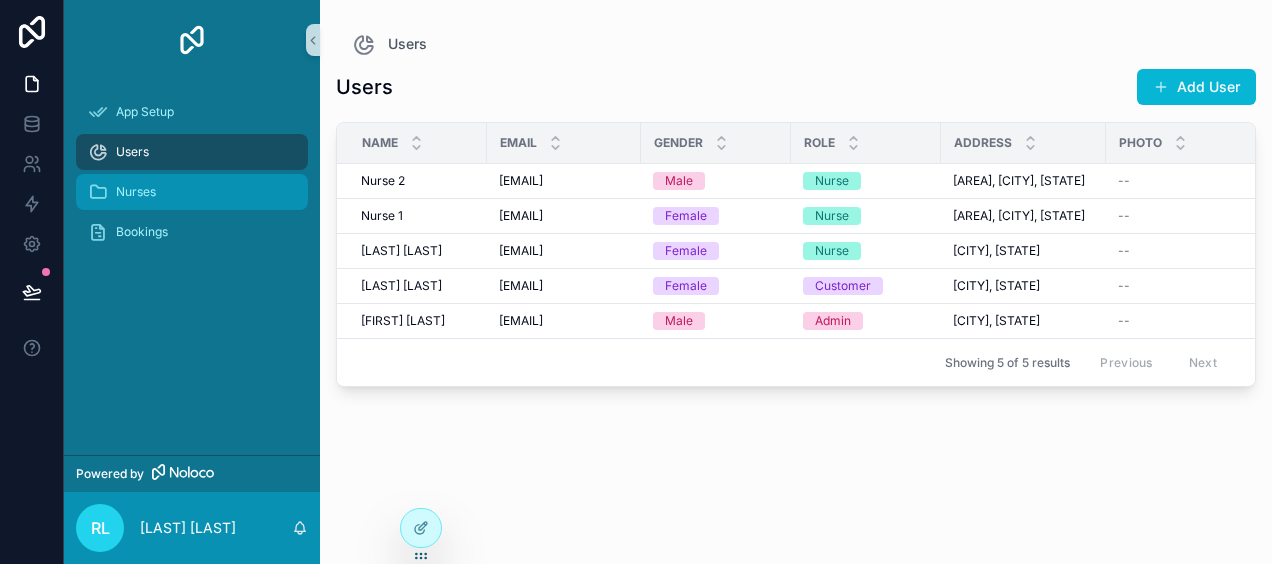 click on "Nurses" at bounding box center (192, 192) 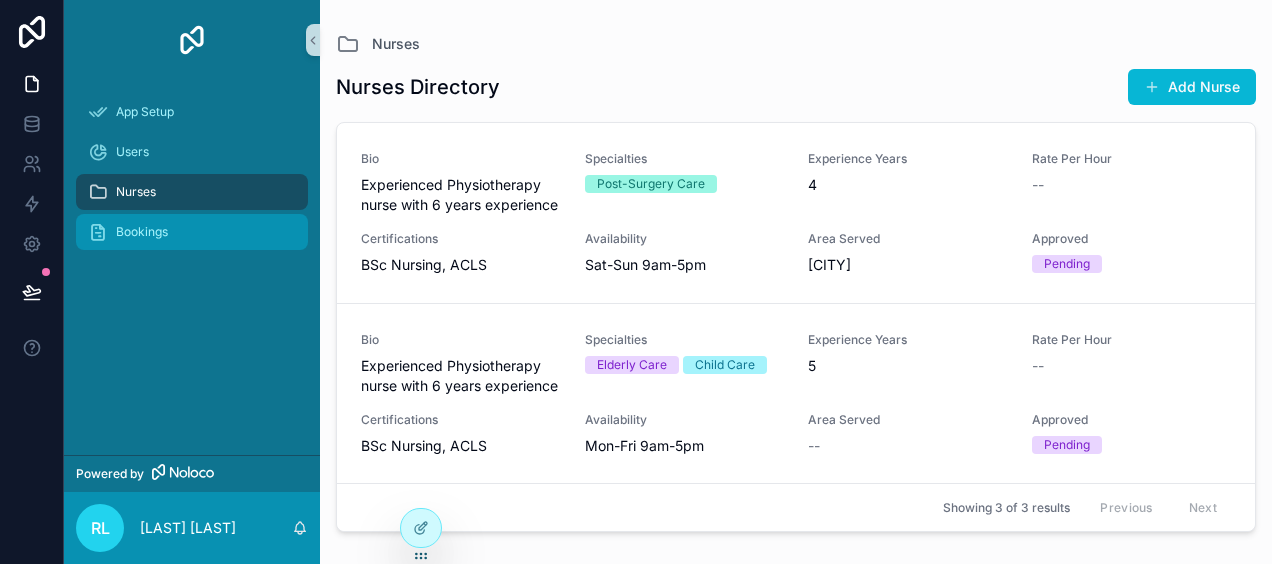 click on "Bookings" at bounding box center (192, 232) 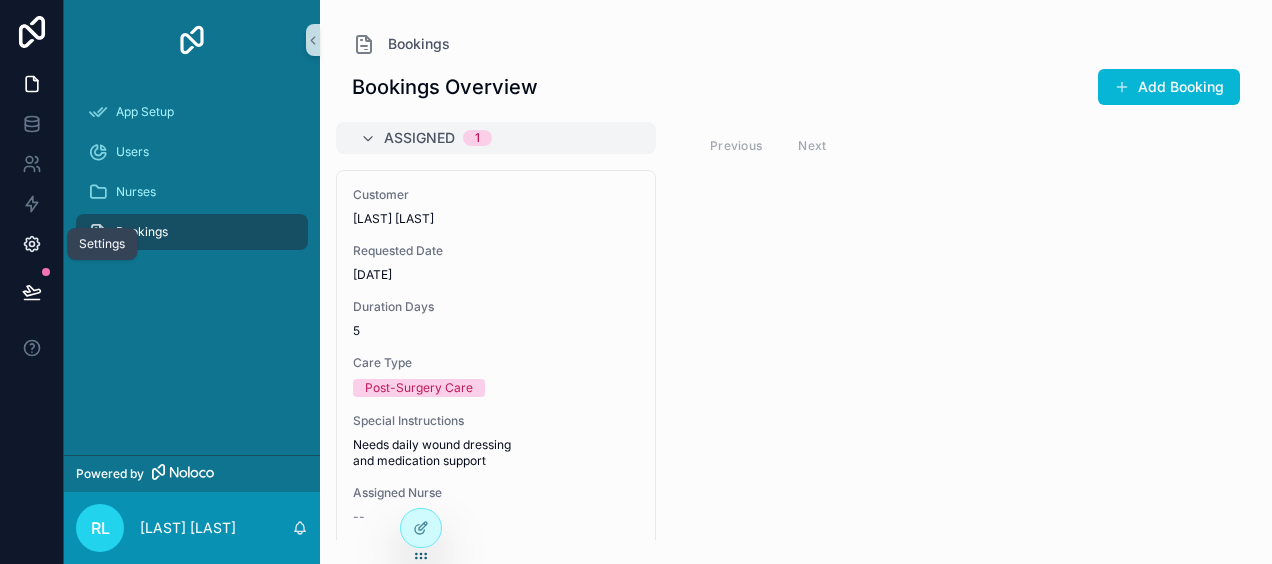 click 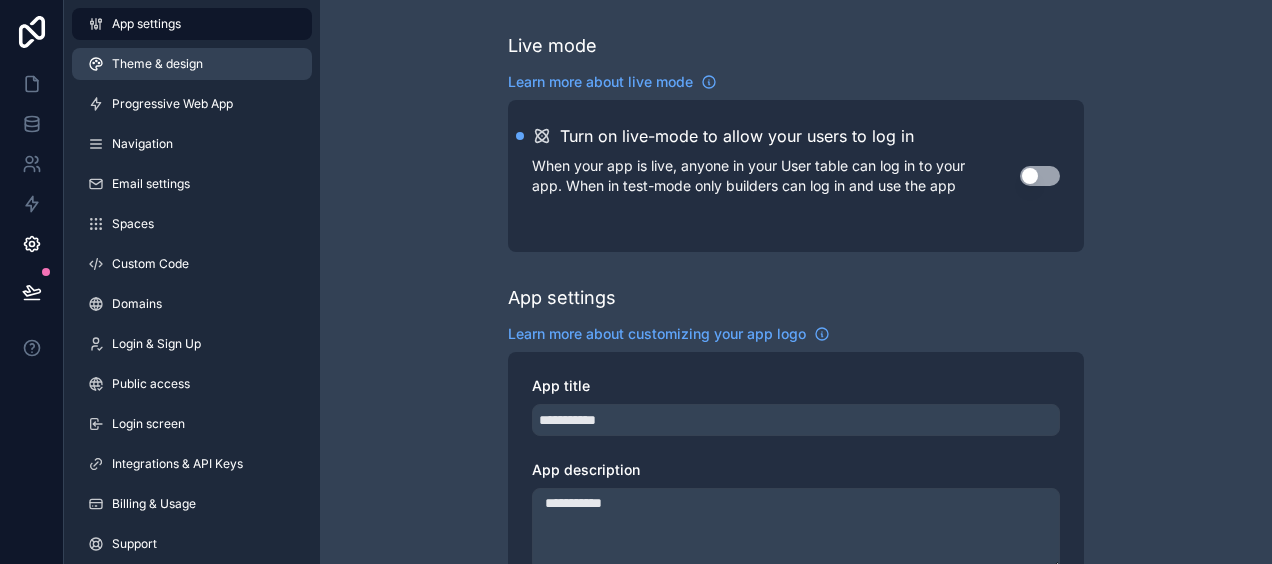 click on "Theme & design" at bounding box center (157, 64) 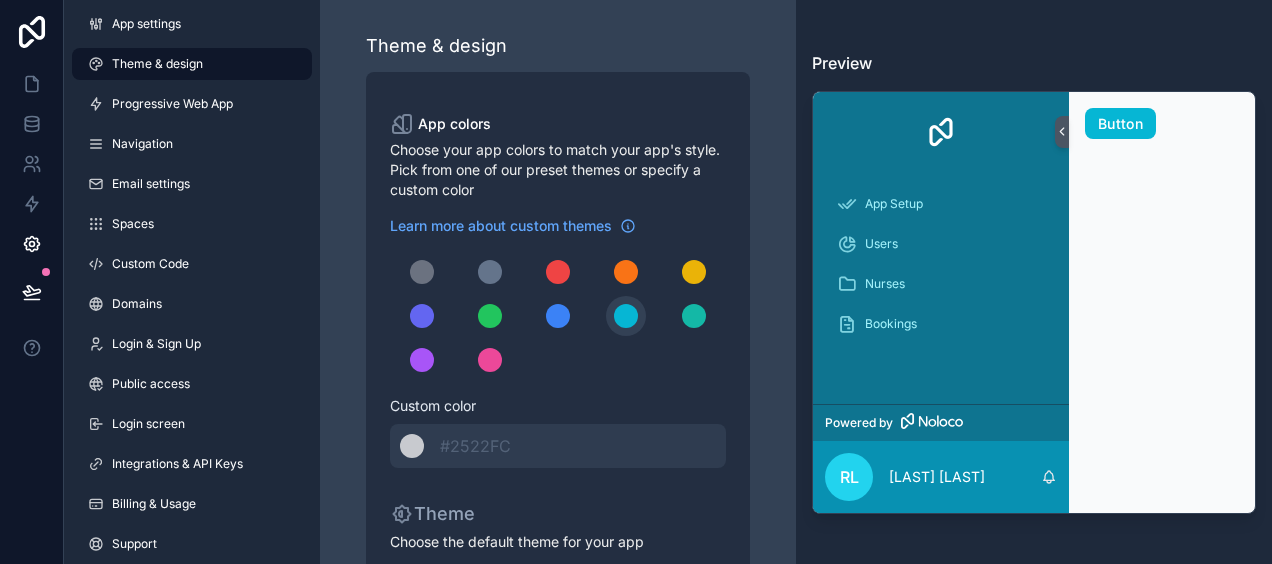 click on "Theme & design App colors Choose your app colors to match your app's style. Pick from one of our preset themes or specify a custom color Learn more about custom themes Custom color ******* #2522FC Theme Choose the default theme for your app Light Dark Auto Allow your users to toggle between light and dark themes Use setting" at bounding box center [558, 422] 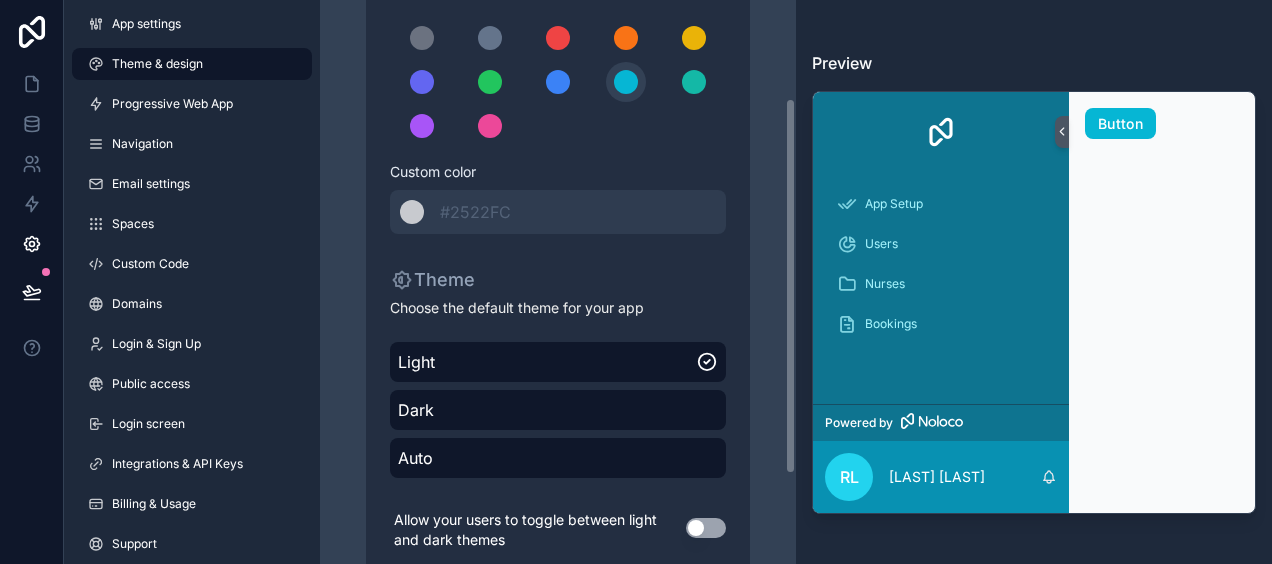 scroll, scrollTop: 280, scrollLeft: 0, axis: vertical 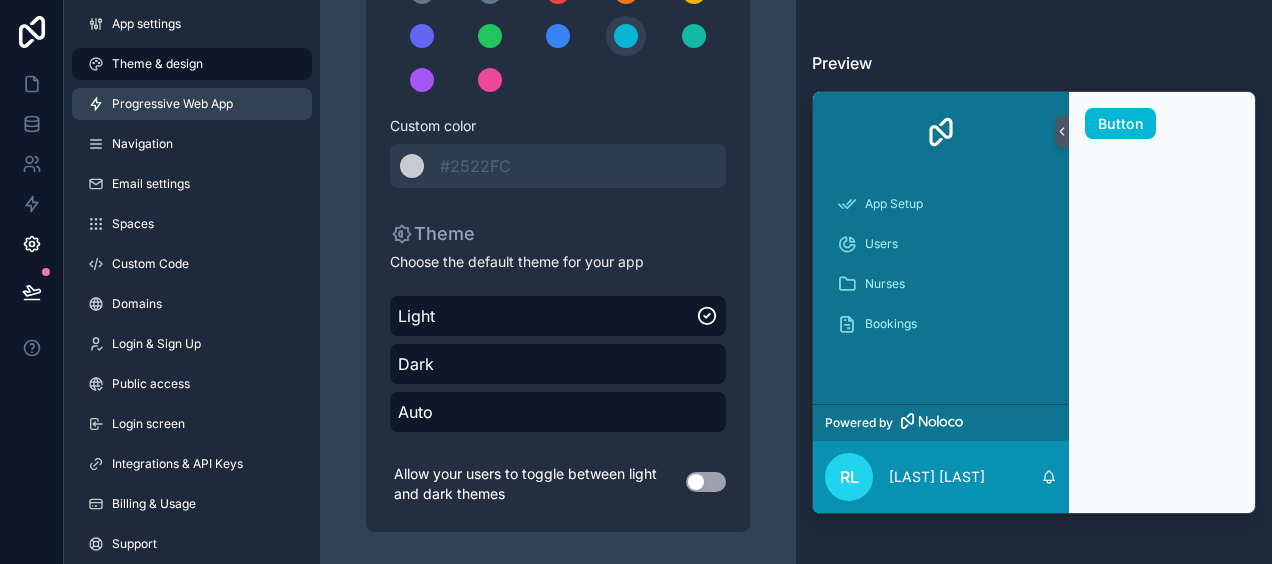 click on "Progressive Web App" at bounding box center [172, 104] 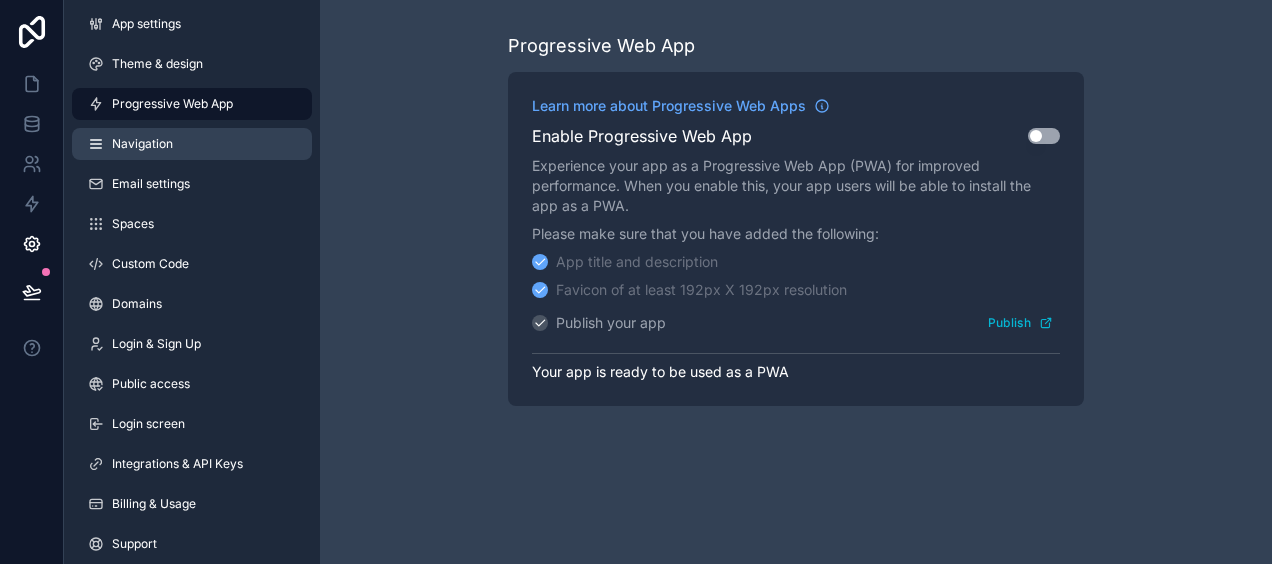 click on "Navigation" at bounding box center [192, 144] 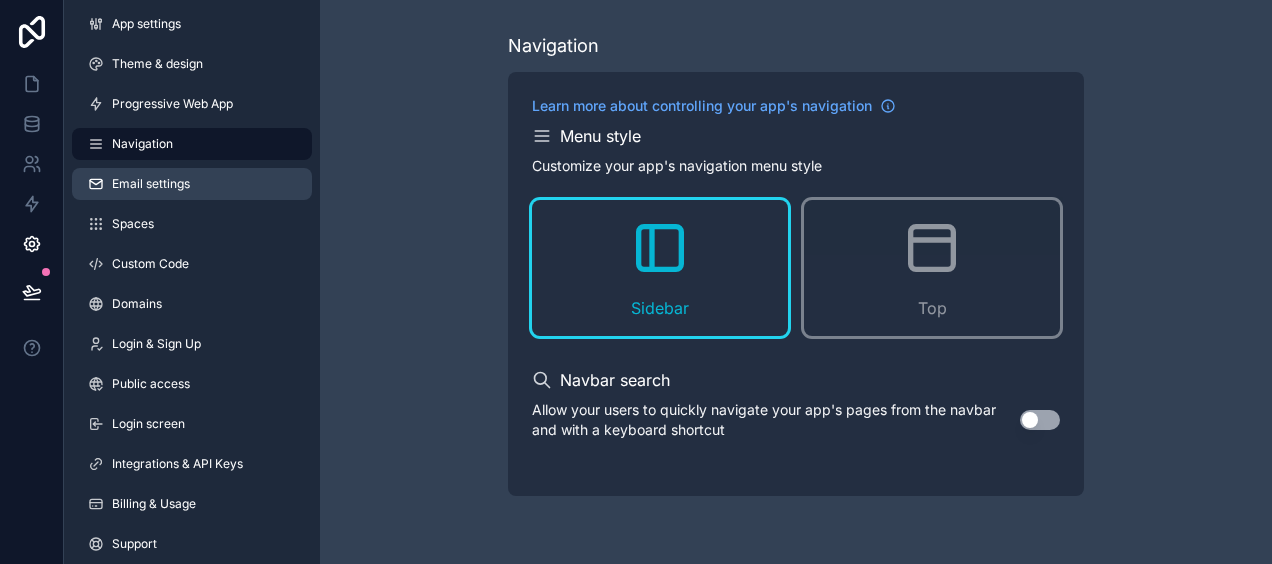 click on "Email settings" at bounding box center [151, 184] 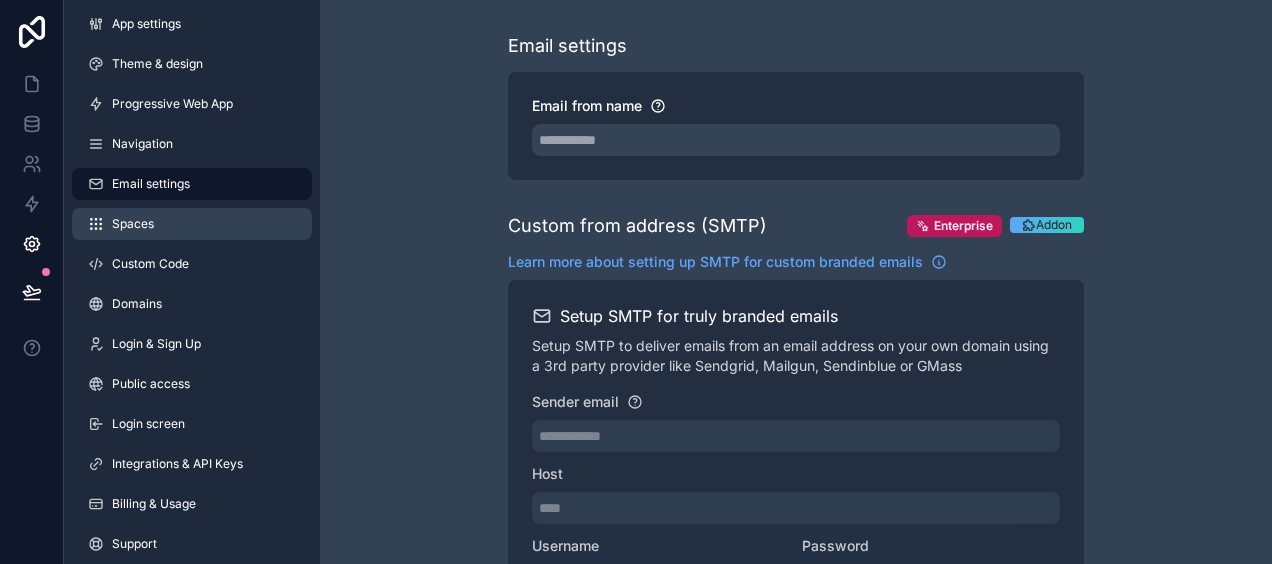 click on "Spaces" at bounding box center [192, 224] 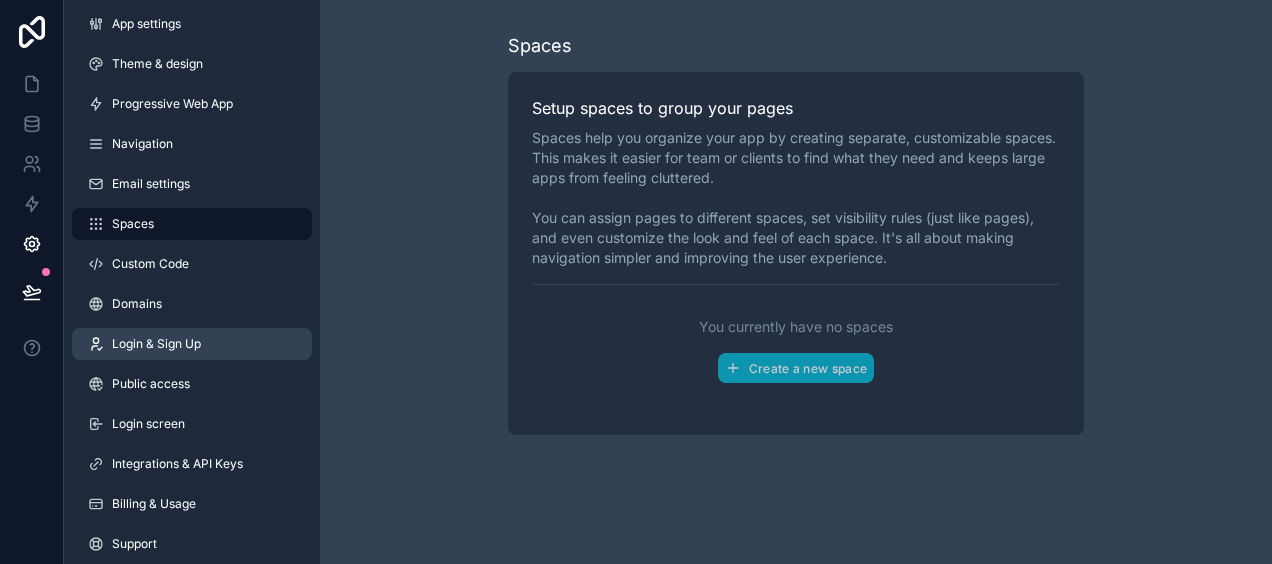 click on "Login & Sign Up" at bounding box center (192, 344) 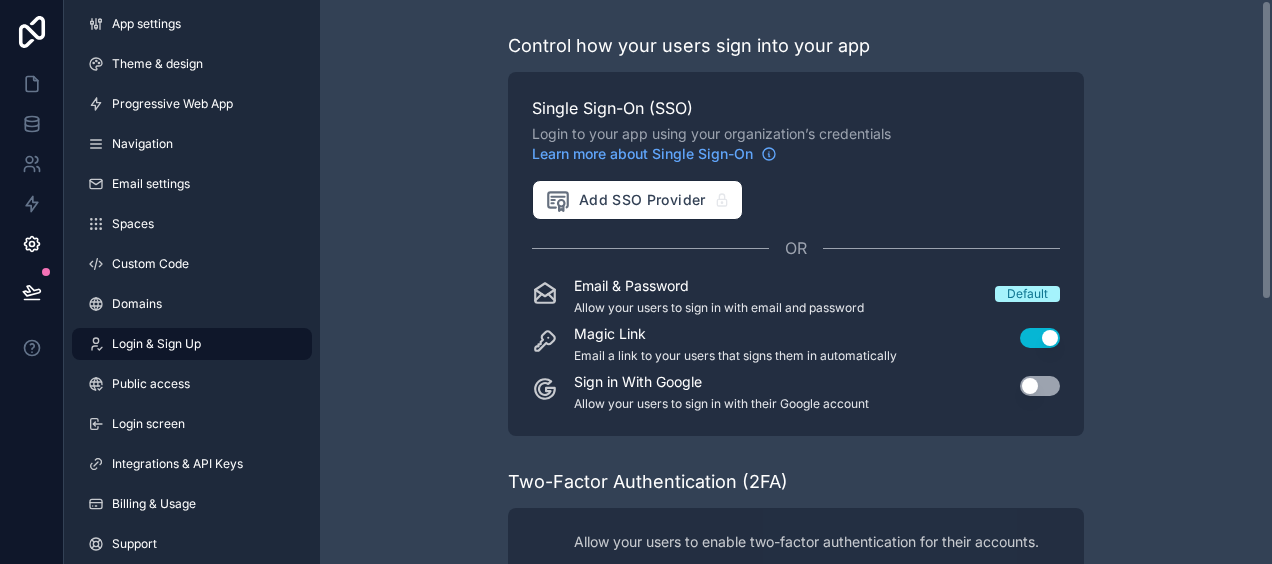 click on "Control how your users sign into your app Single Sign-On (SSO) Login to your app using your organization’s credentials Learn more about Single Sign-On Add SSO Provider OR Email & Password Allow your users to sign in with email and password Default Magic Link Email a link to your users that signs them in automatically Use setting Sign in With Google Allow your users to sign in with their Google account Use setting Two-Factor Authentication (2FA) Allow your users to enable two-factor authentication for their accounts. Required Require all users to setup and enable 2FA Enterprise Enabled Users can optionally setup and enable 2FA Disabled Users will not be able to setup 2FA on this app Learn more about Two-Factor Authentication Business To use two-factor authentication you can upgrade to the Business plan. Compare our plans and view your usage Open Sign Up Open sign up allows anyone to sign up to your app through the registration page Learn more about open sign up Go to registration page Use setting" at bounding box center (796, 530) 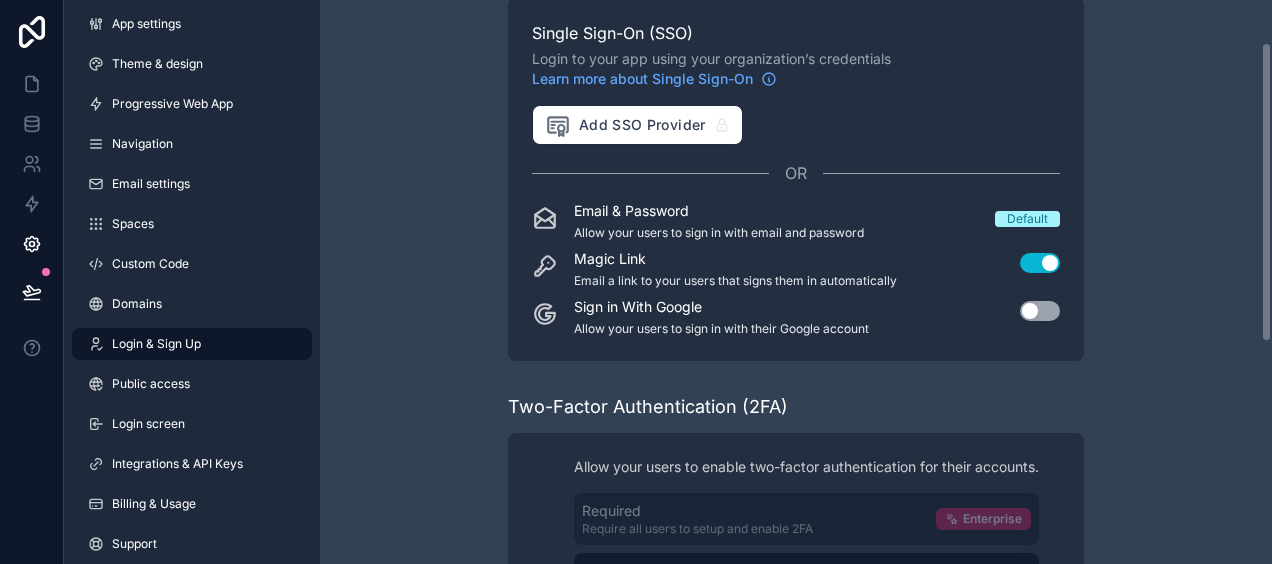 scroll, scrollTop: 80, scrollLeft: 0, axis: vertical 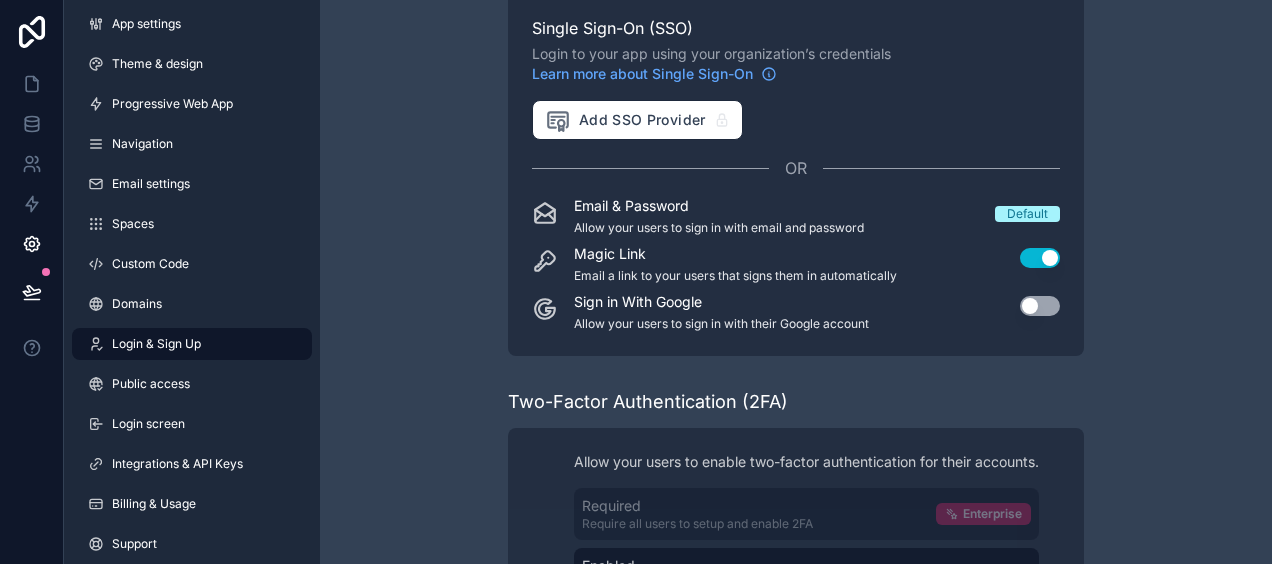click on "Control how your users sign into your app Single Sign-On (SSO) Login to your app using your organization’s credentials Learn more about Single Sign-On Add SSO Provider OR Email & Password Allow your users to sign in with email and password Default Magic Link Email a link to your users that signs them in automatically Use setting Sign in With Google Allow your users to sign in with their Google account Use setting Two-Factor Authentication (2FA) Allow your users to enable two-factor authentication for their accounts. Required Require all users to setup and enable 2FA Enterprise Enabled Users can optionally setup and enable 2FA Disabled Users will not be able to setup 2FA on this app Learn more about Two-Factor Authentication Business To use two-factor authentication you can upgrade to the Business plan. Compare our plans and view your usage Open Sign Up Open sign up allows anyone to sign up to your app through the registration page Learn more about open sign up Go to registration page Use setting" at bounding box center [796, 450] 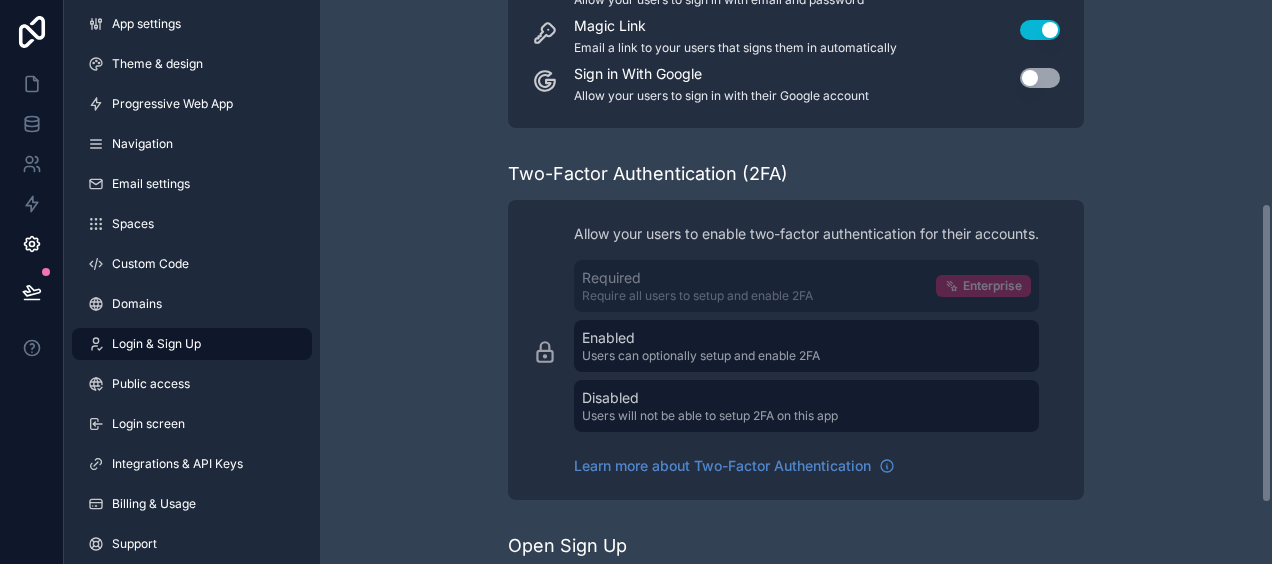 scroll, scrollTop: 495, scrollLeft: 0, axis: vertical 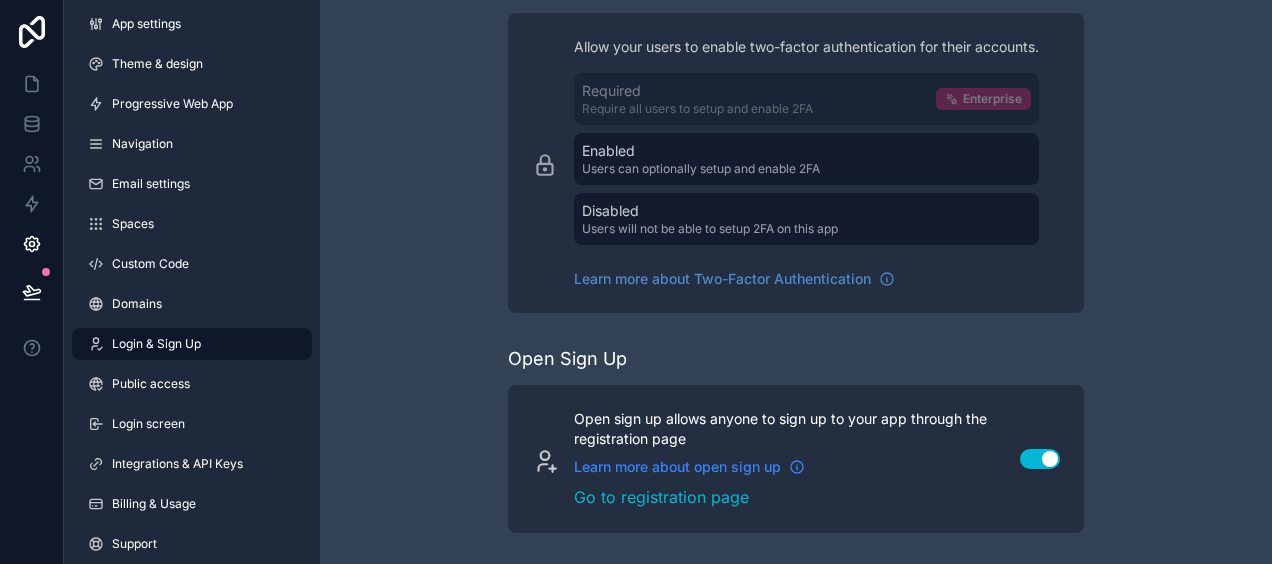 click on "Learn more about open sign up" at bounding box center [677, 467] 